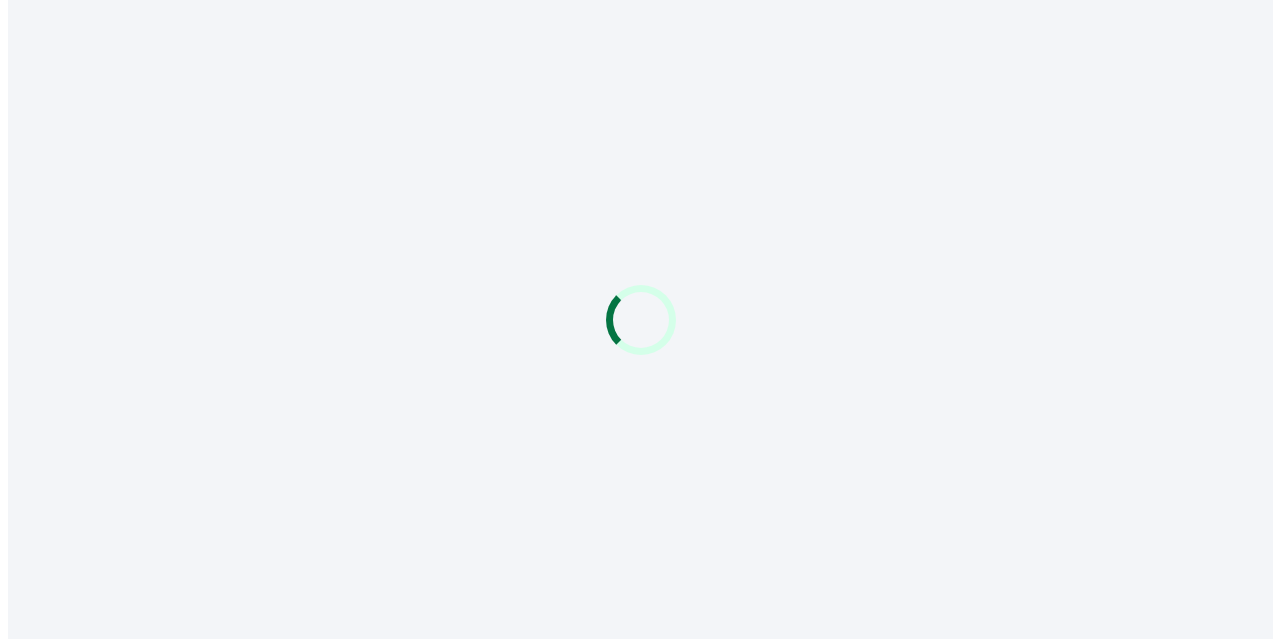scroll, scrollTop: 0, scrollLeft: 0, axis: both 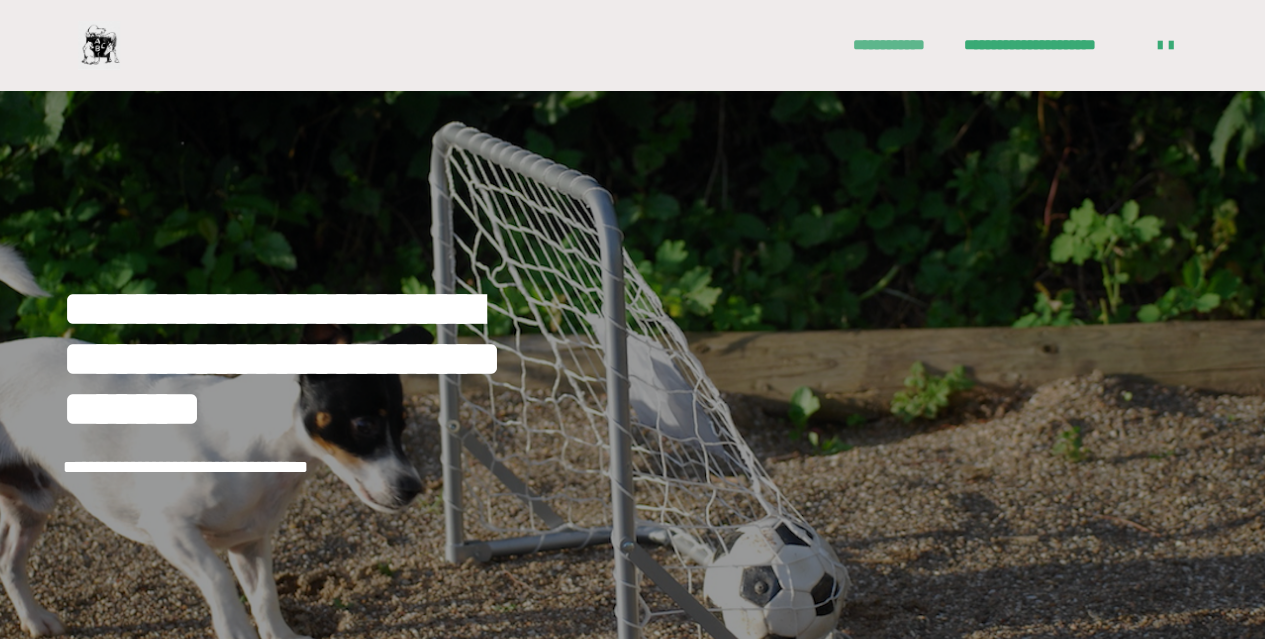 click on "**********" at bounding box center [898, 45] 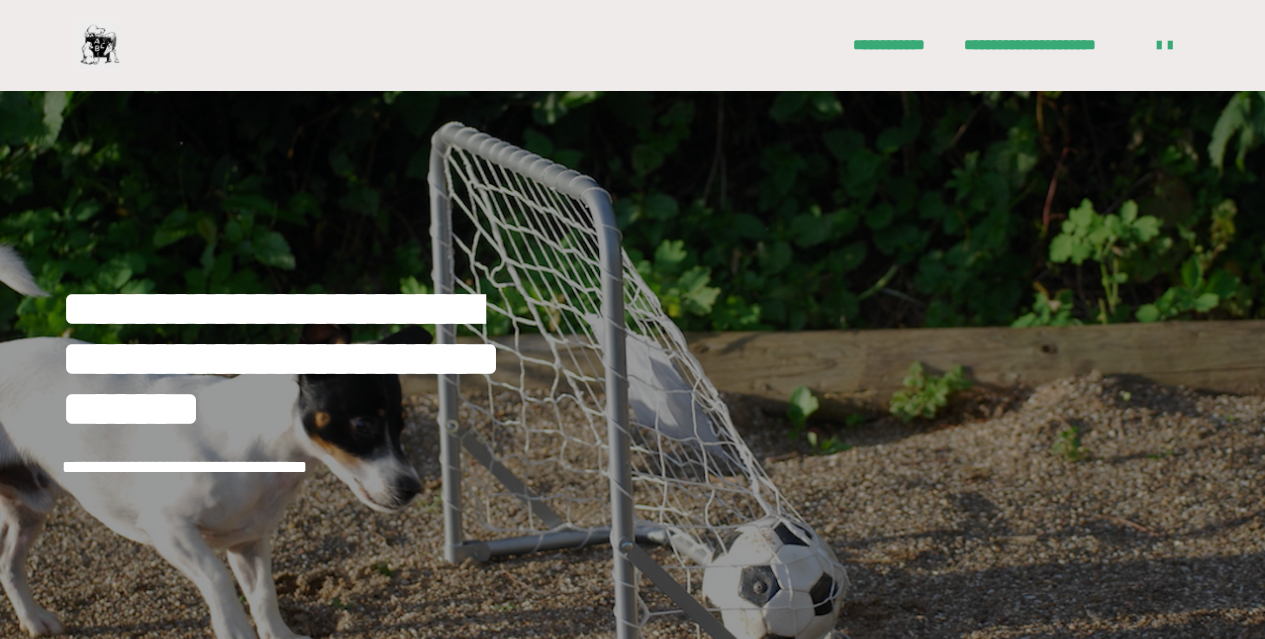 scroll, scrollTop: 0, scrollLeft: 0, axis: both 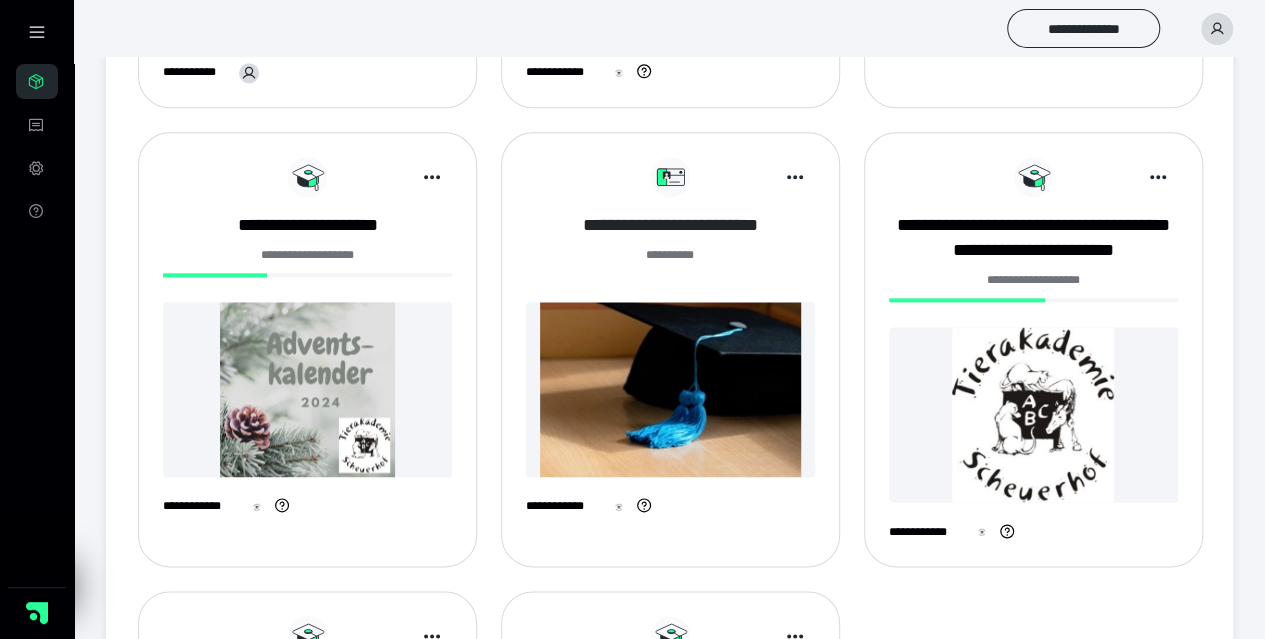 click on "**********" at bounding box center [670, 225] 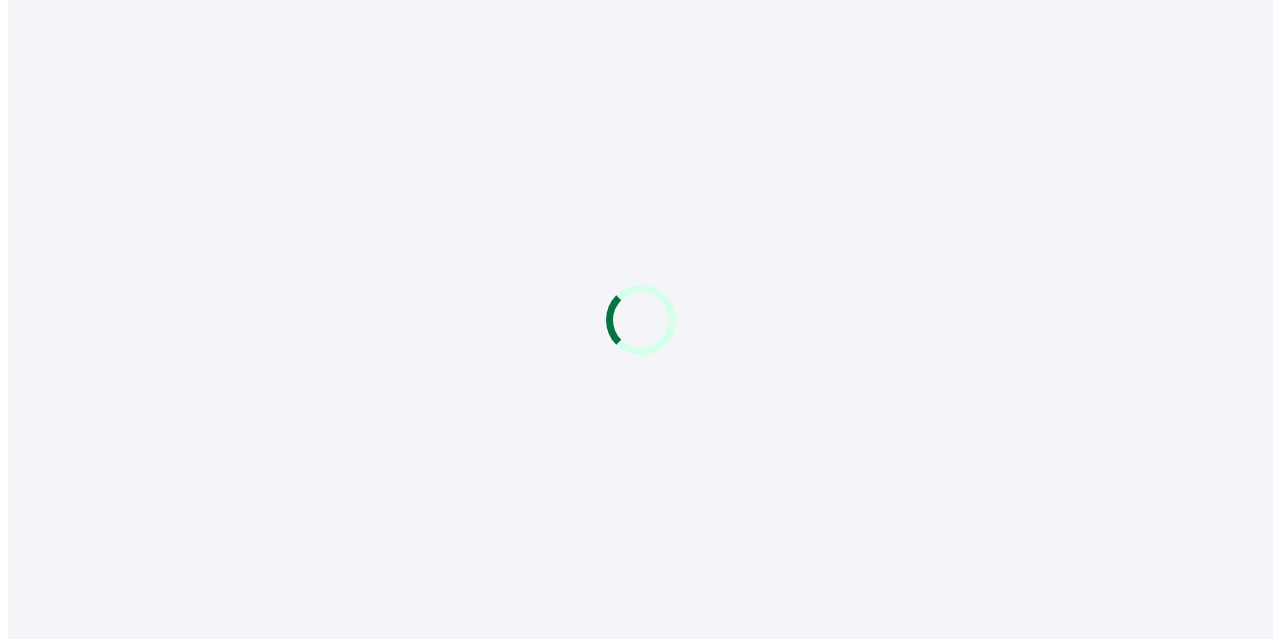 scroll, scrollTop: 0, scrollLeft: 0, axis: both 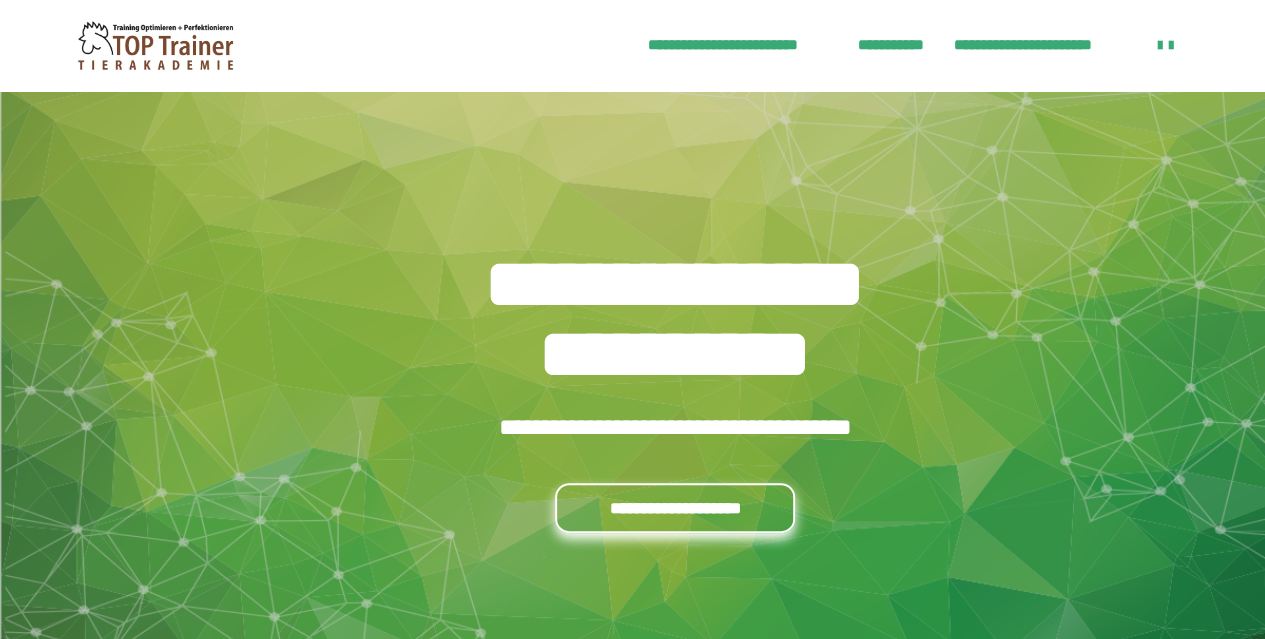 click on "**********" at bounding box center [675, 508] 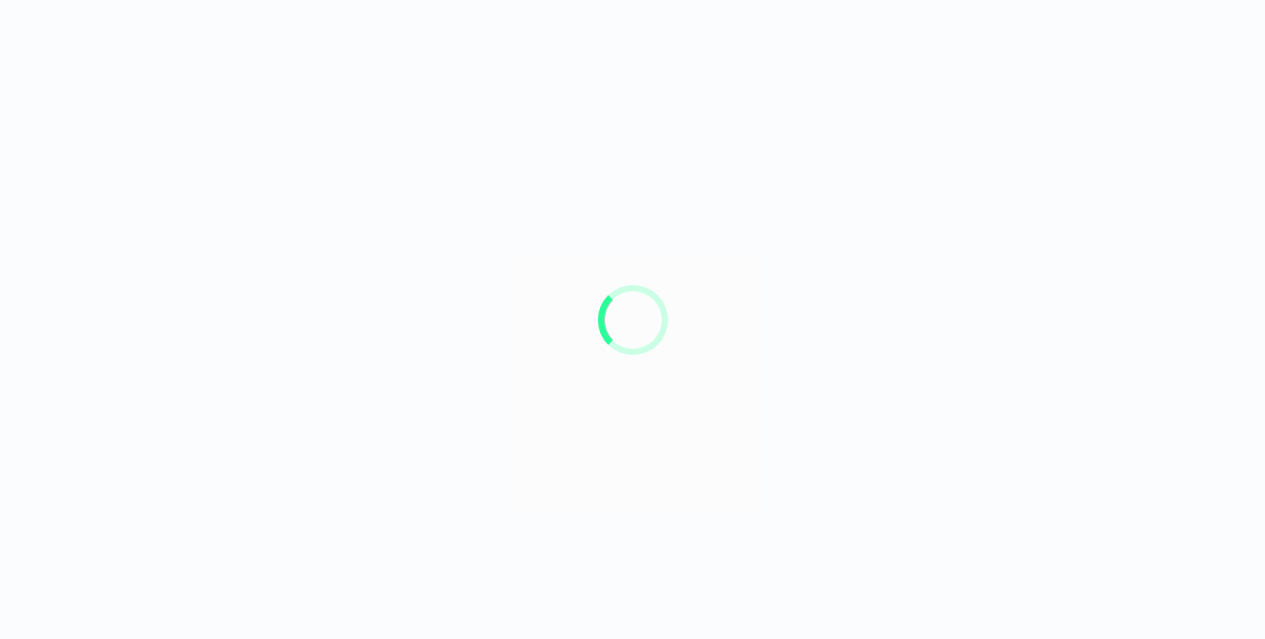 scroll, scrollTop: 0, scrollLeft: 0, axis: both 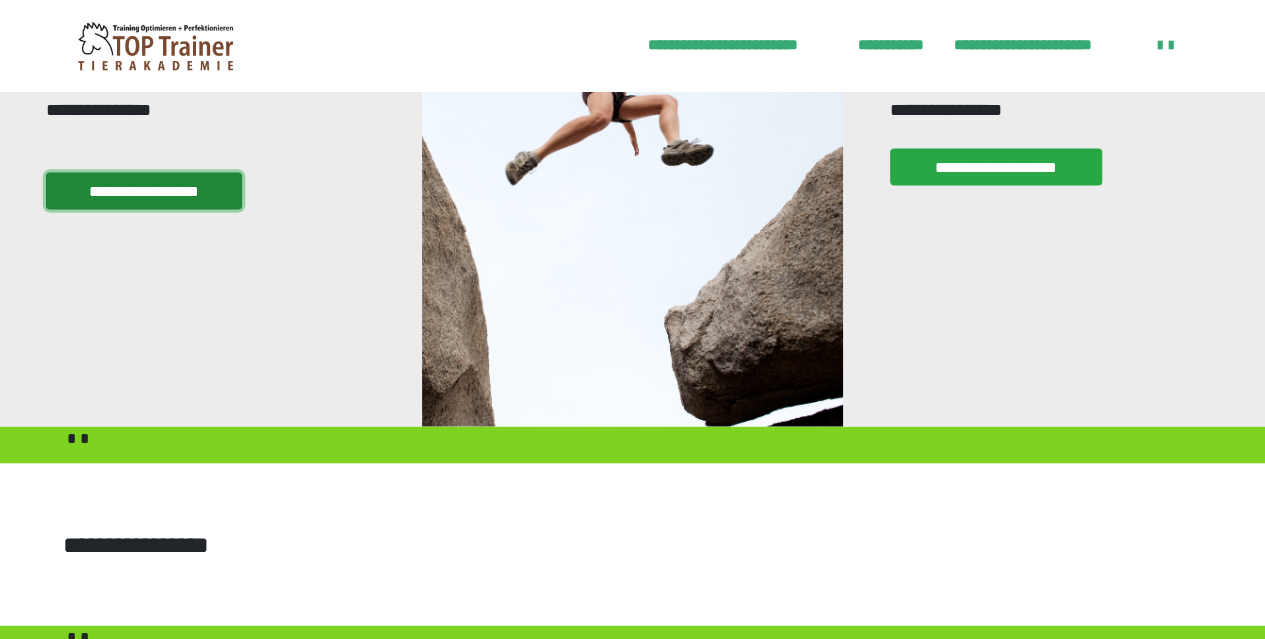 click on "**********" at bounding box center (143, 190) 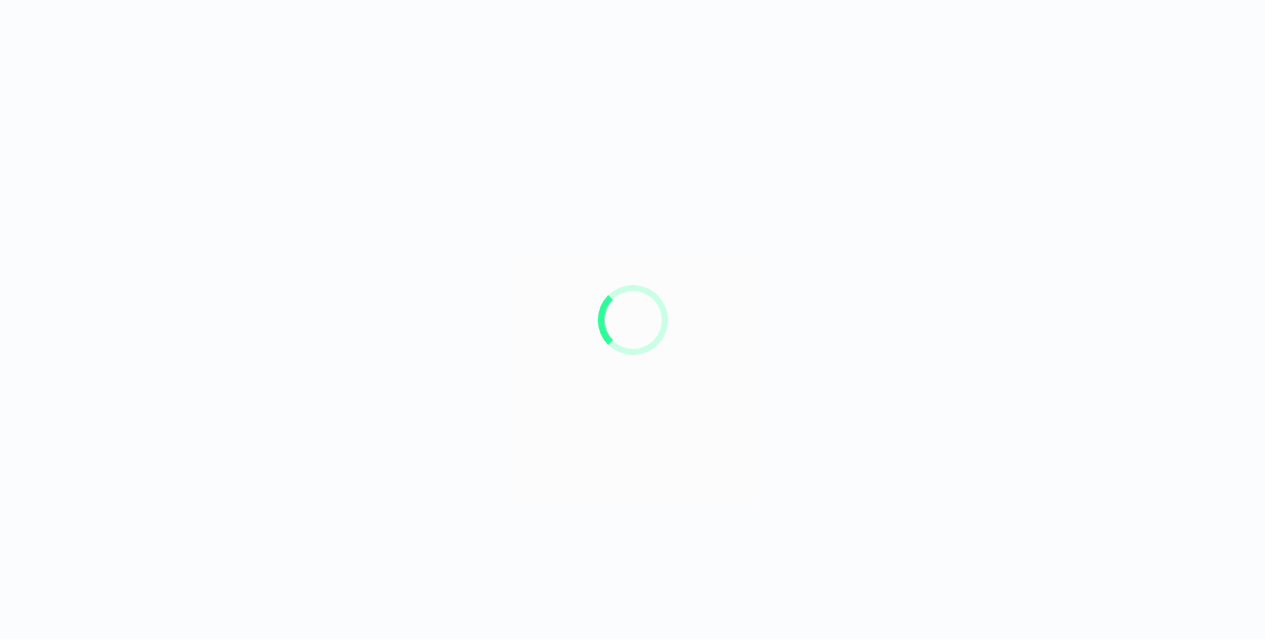 scroll, scrollTop: 0, scrollLeft: 0, axis: both 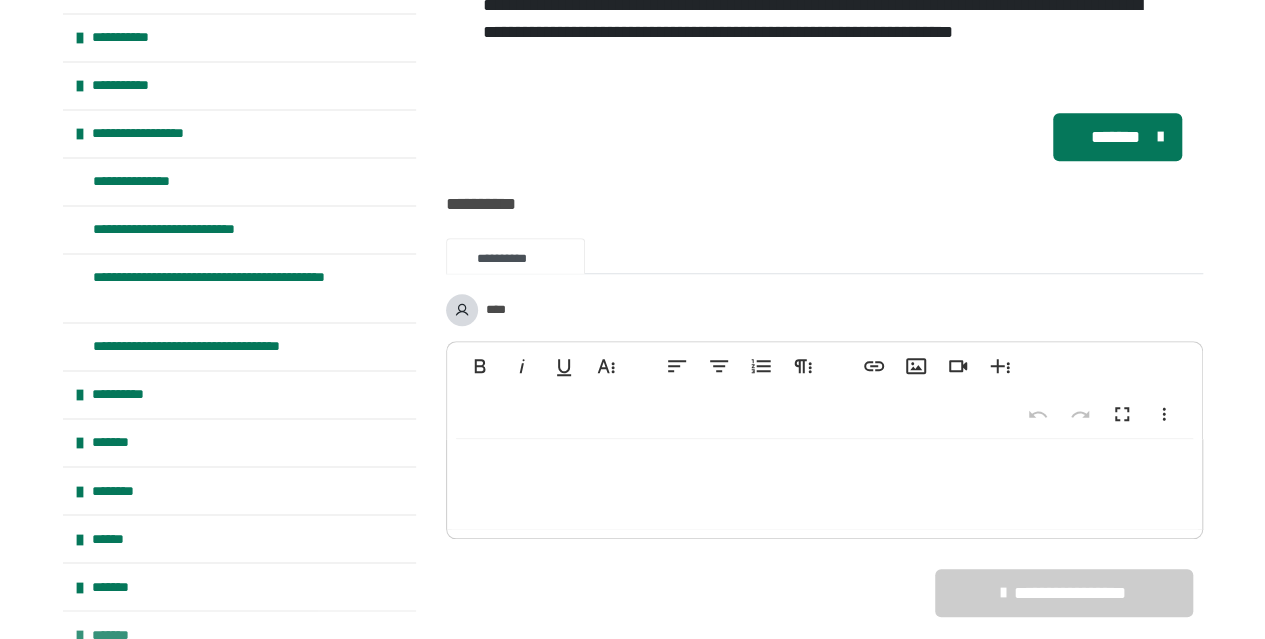 click at bounding box center [80, 635] 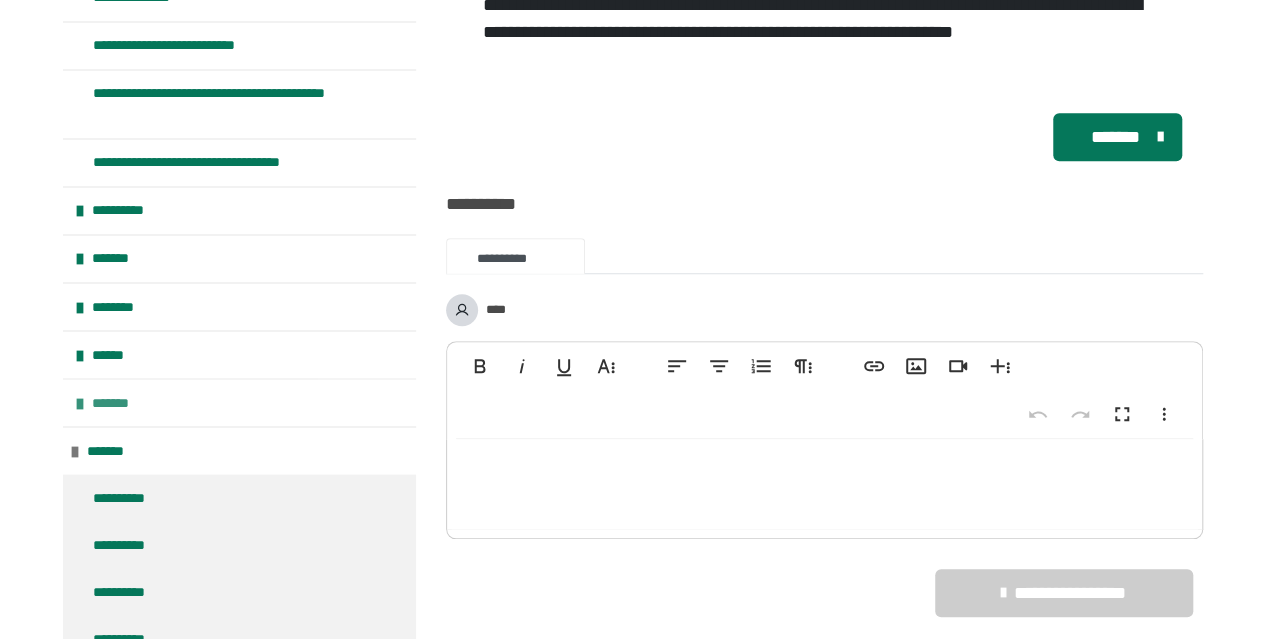 scroll, scrollTop: 1765, scrollLeft: 0, axis: vertical 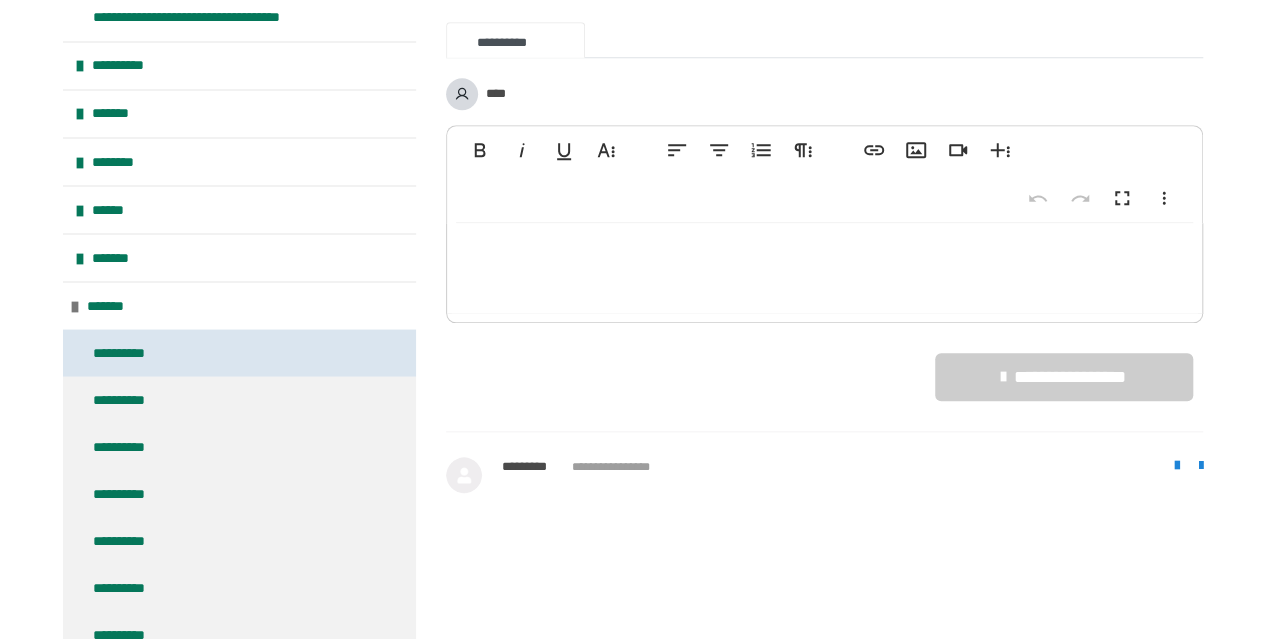 click on "**********" at bounding box center [129, 352] 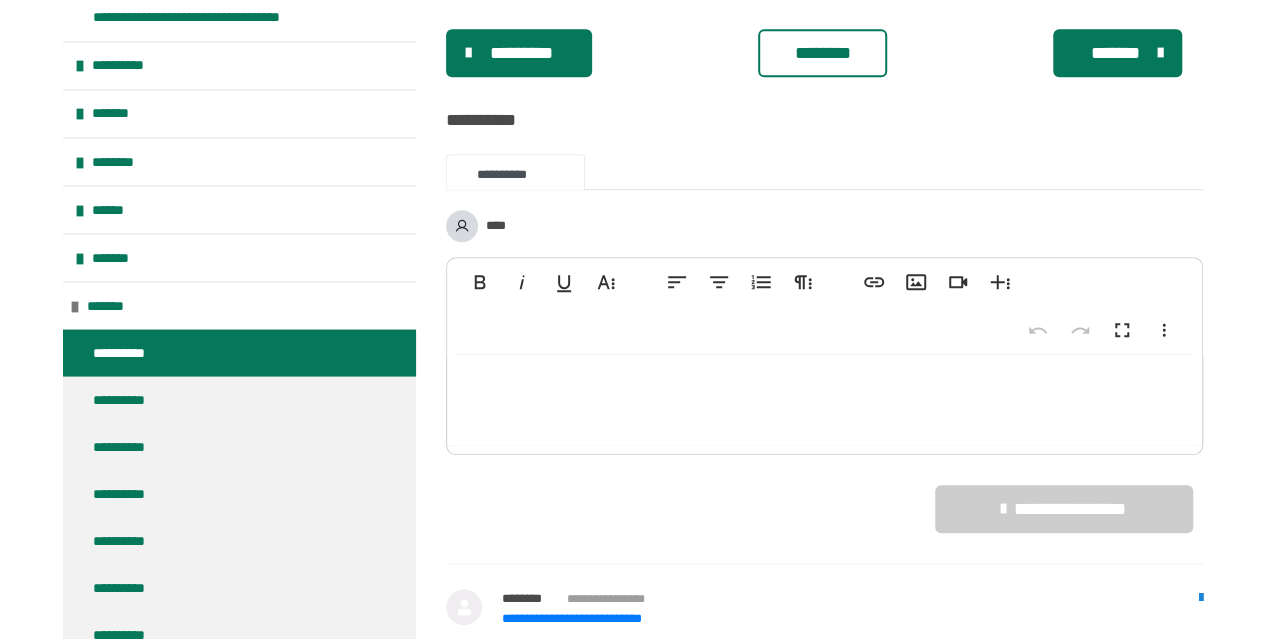 scroll, scrollTop: 641, scrollLeft: 0, axis: vertical 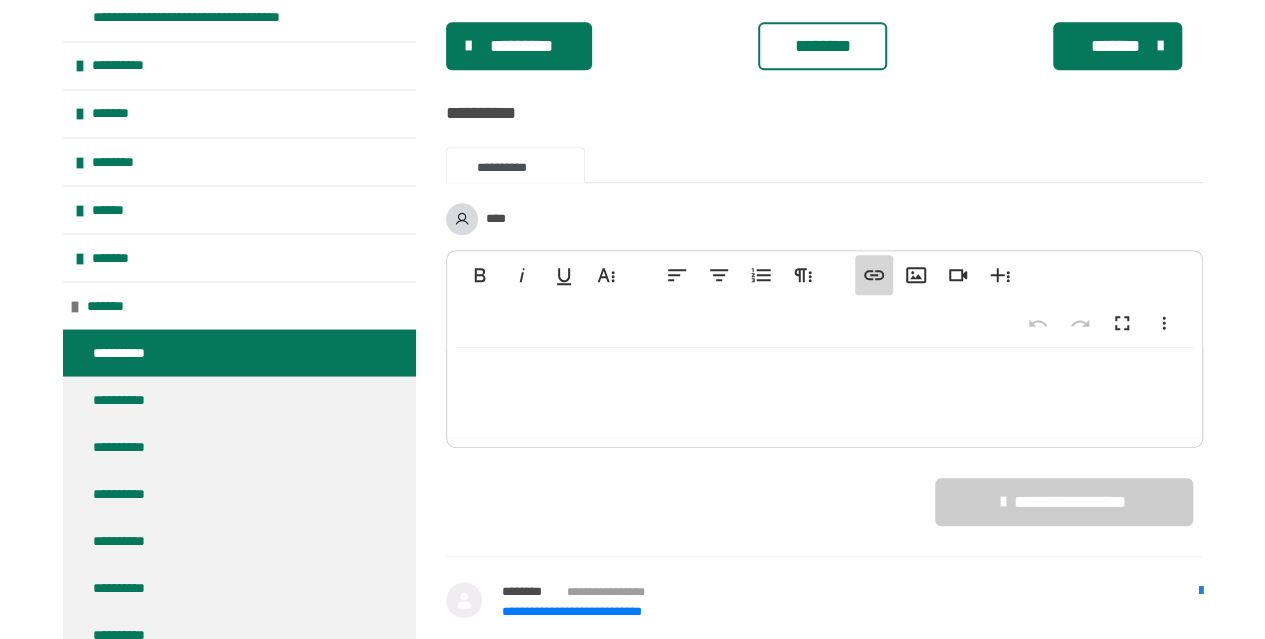 click 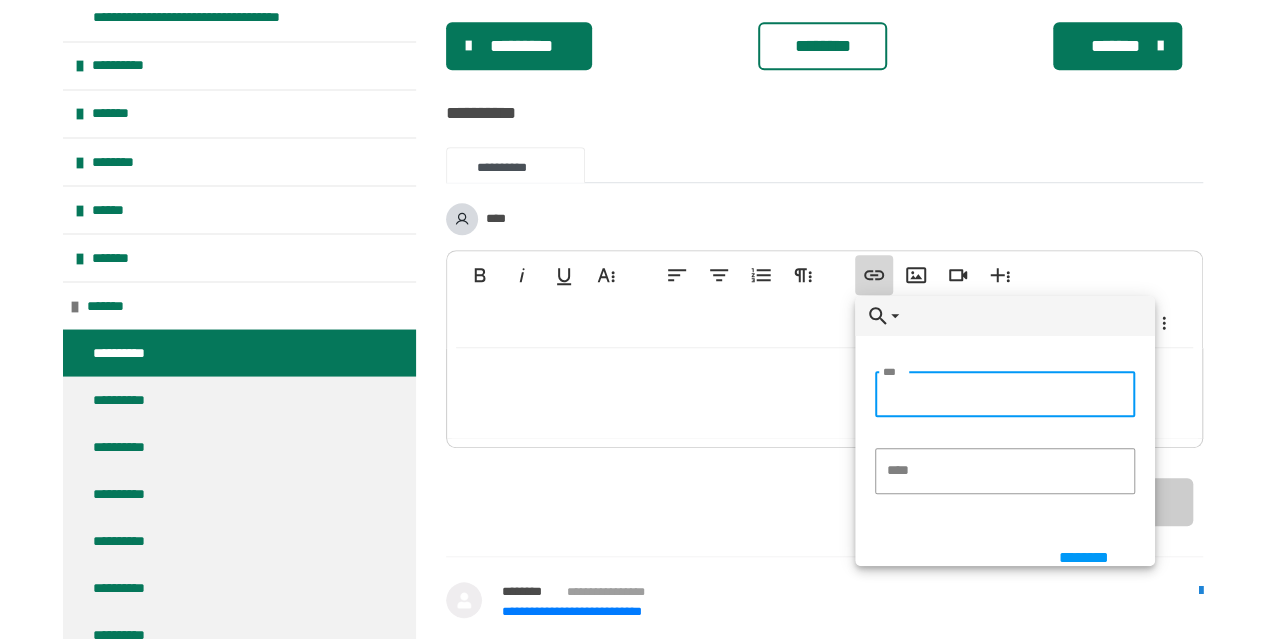 paste on "**********" 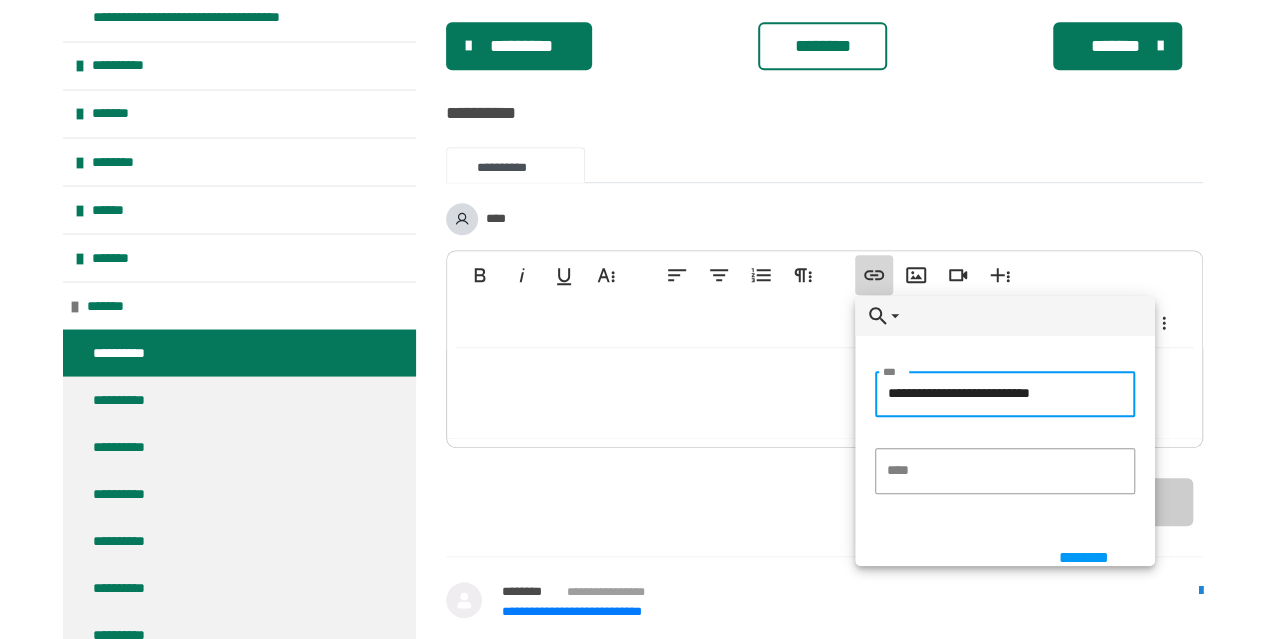 type on "**********" 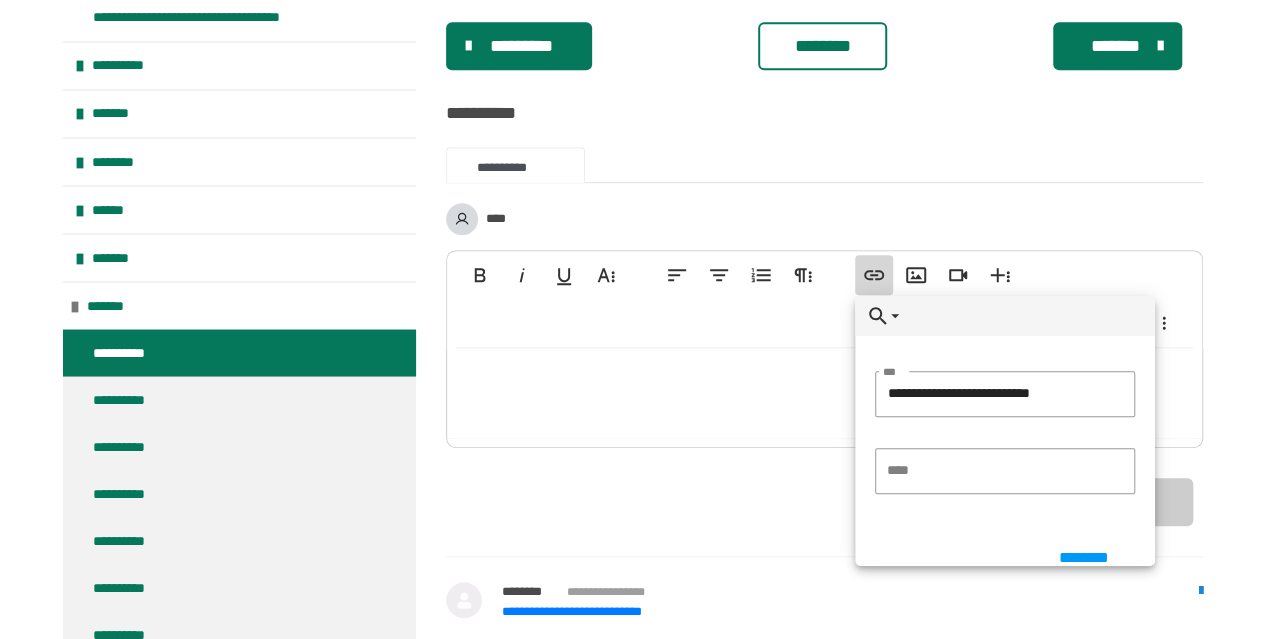 click on "****" at bounding box center (900, 470) 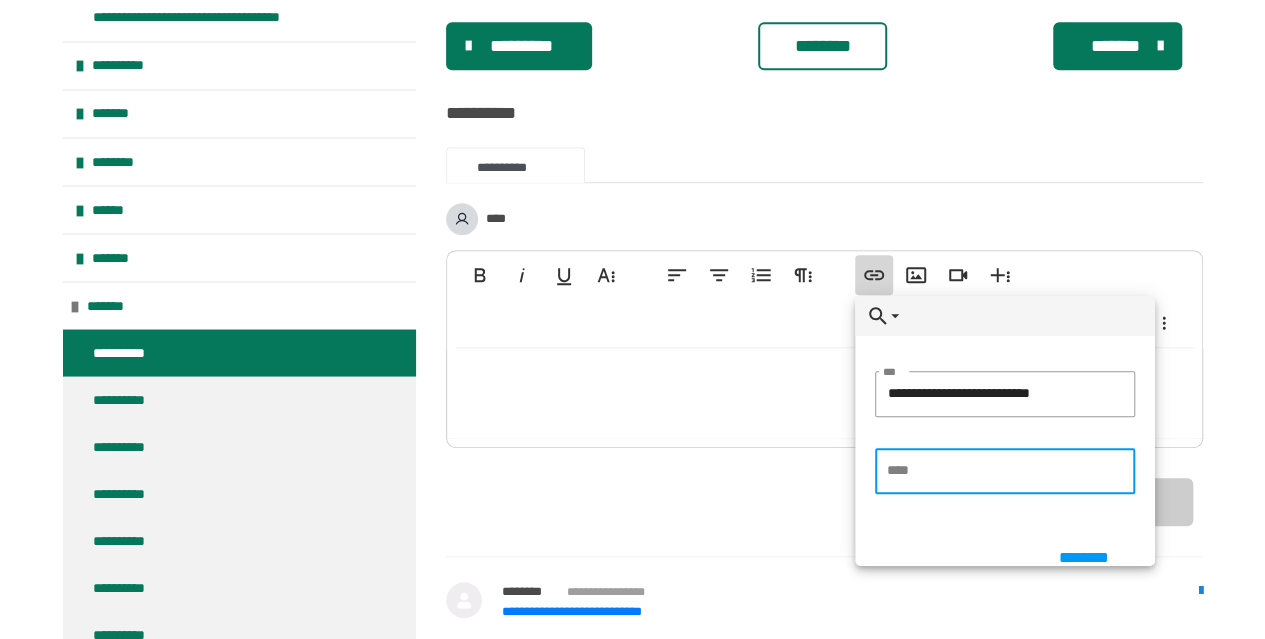 click on "****" at bounding box center [1005, 471] 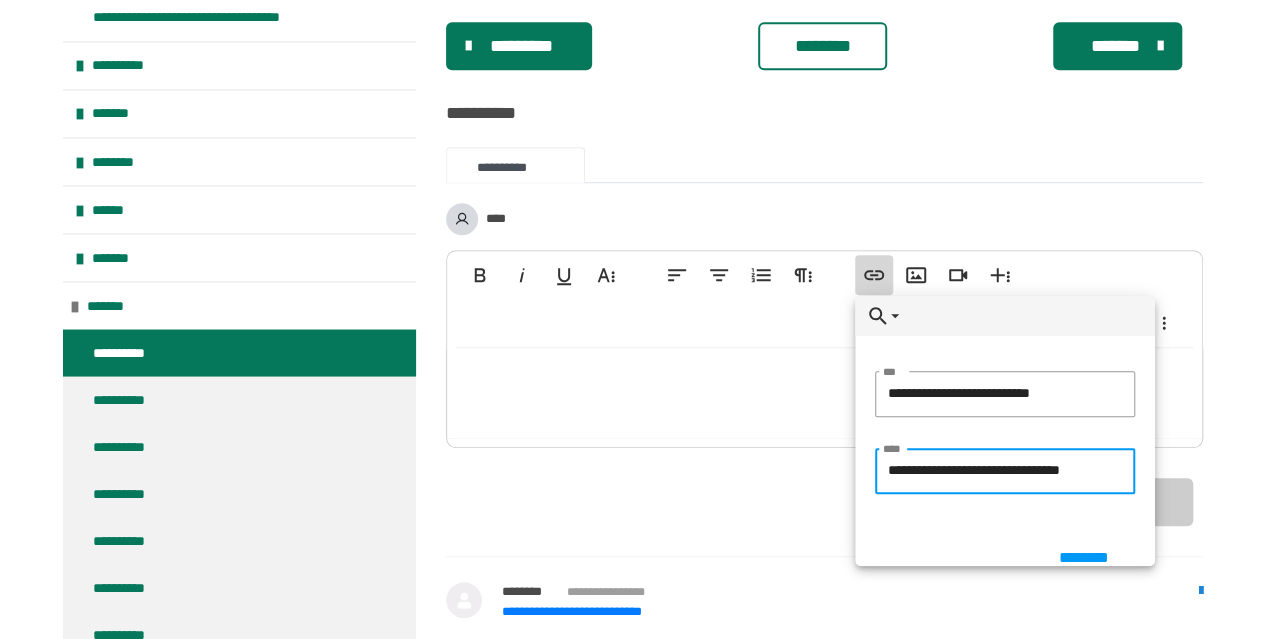 type on "**********" 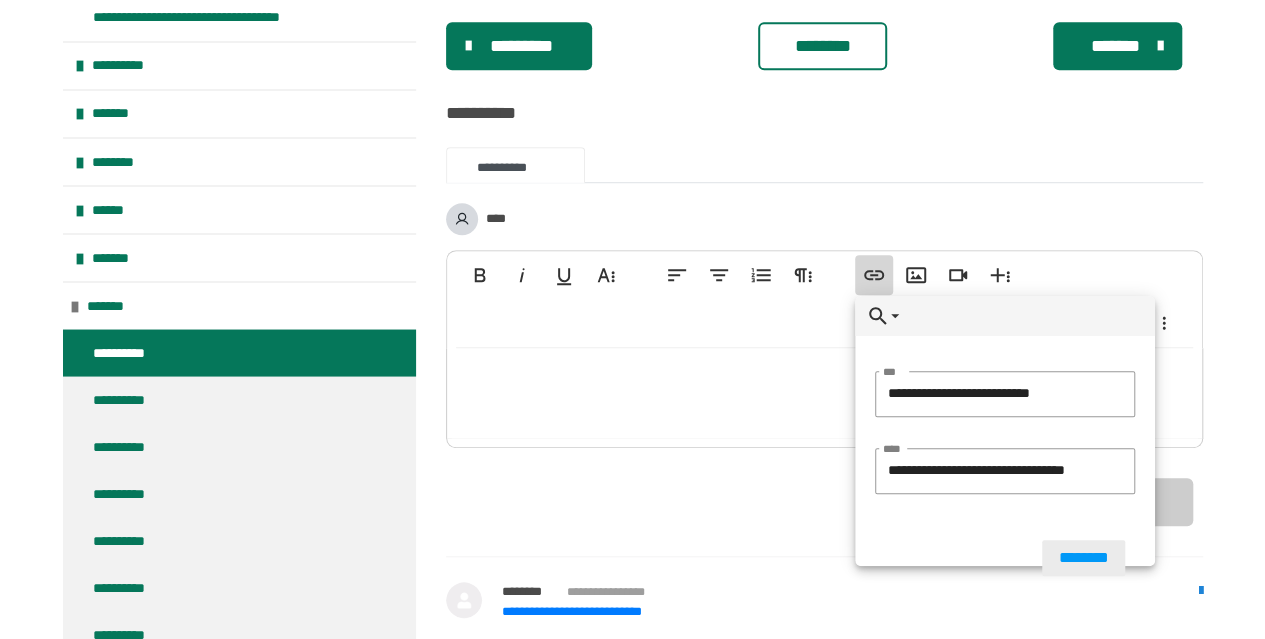 click on "********" at bounding box center [1083, 558] 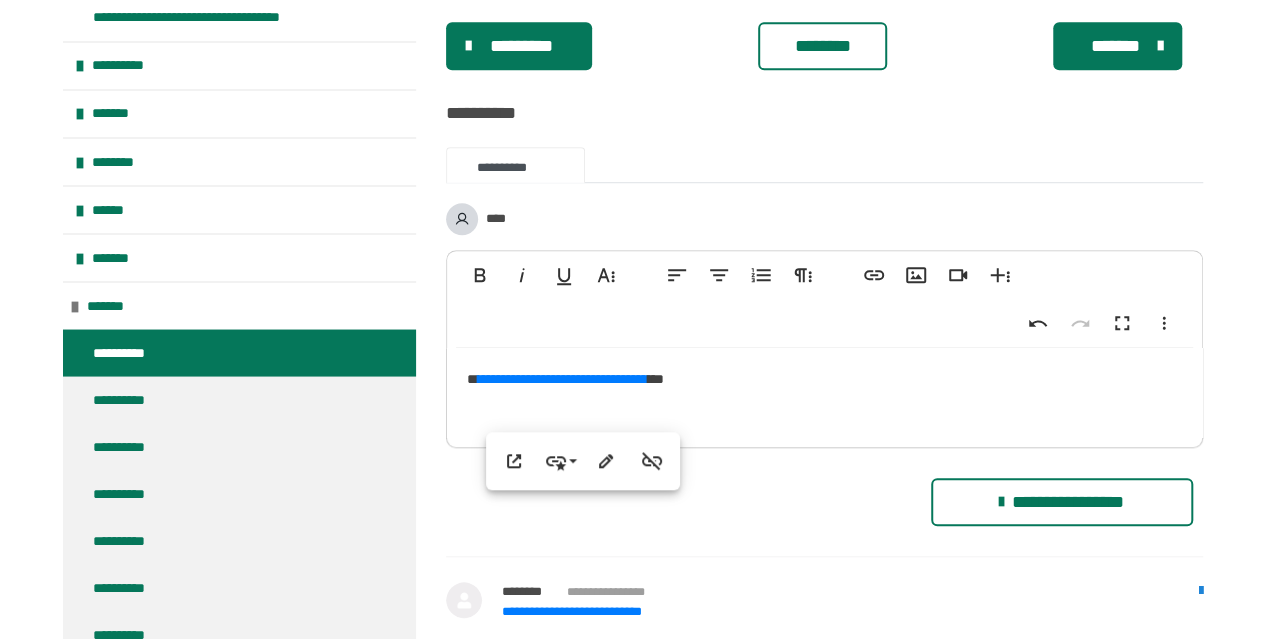 click on "**********" at bounding box center [825, 393] 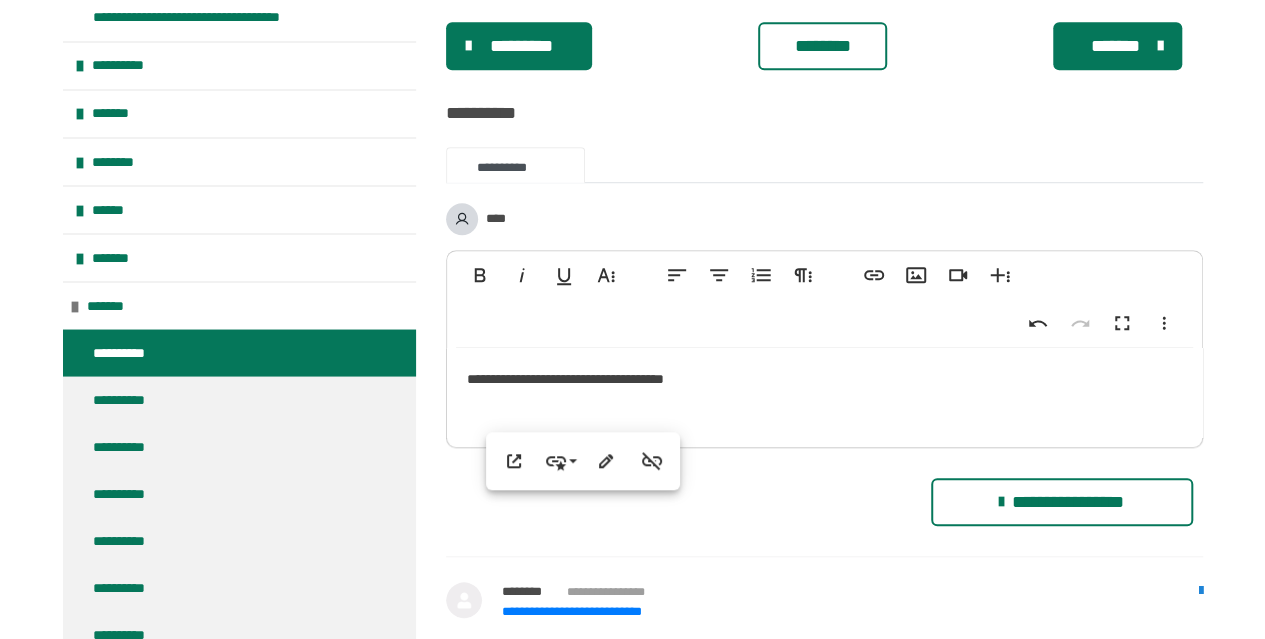 click on "**********" at bounding box center [563, 379] 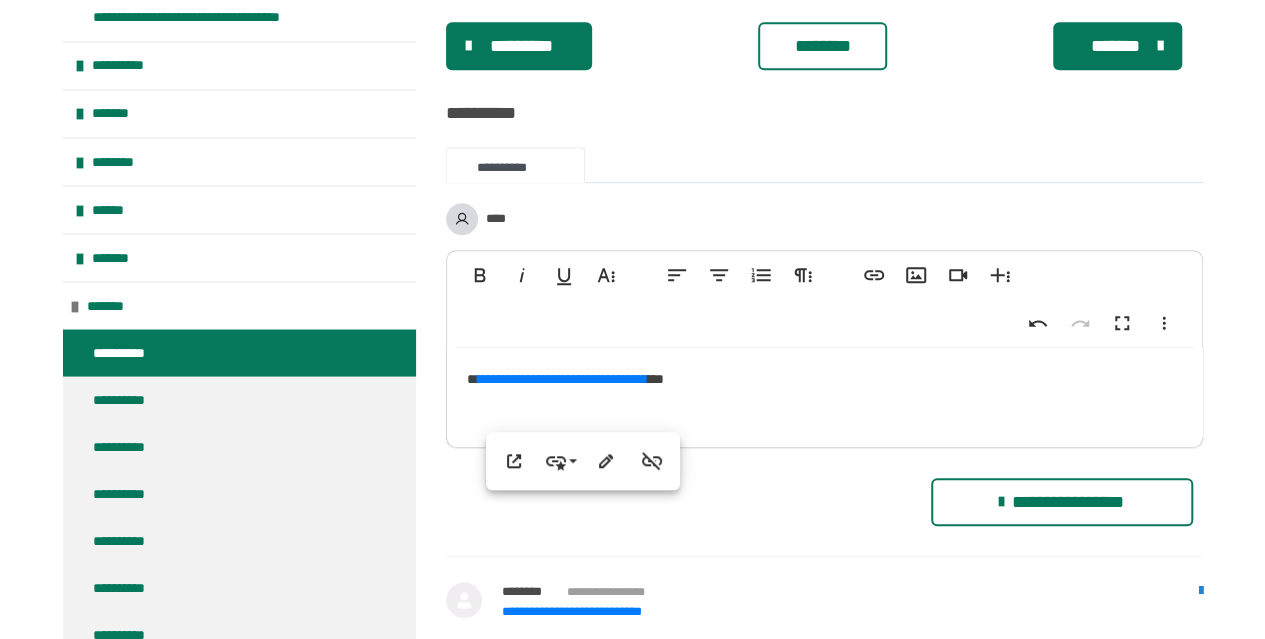 click on "**********" at bounding box center [825, 393] 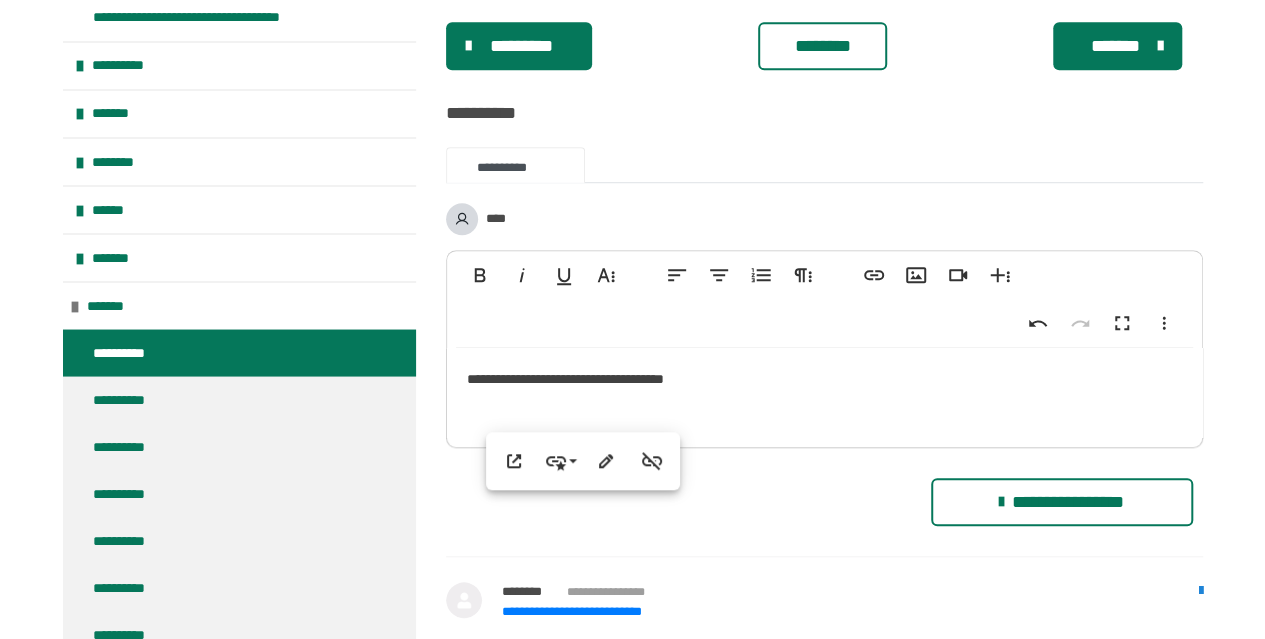 click on "**********" at bounding box center (563, 379) 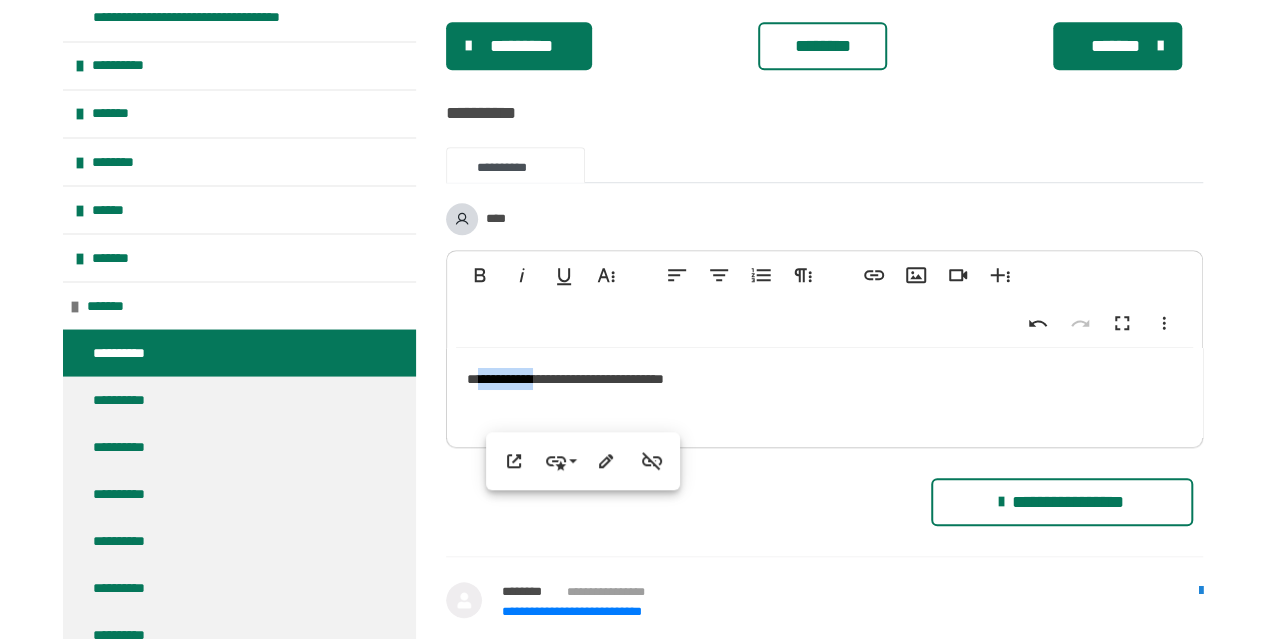 click on "**********" at bounding box center [563, 379] 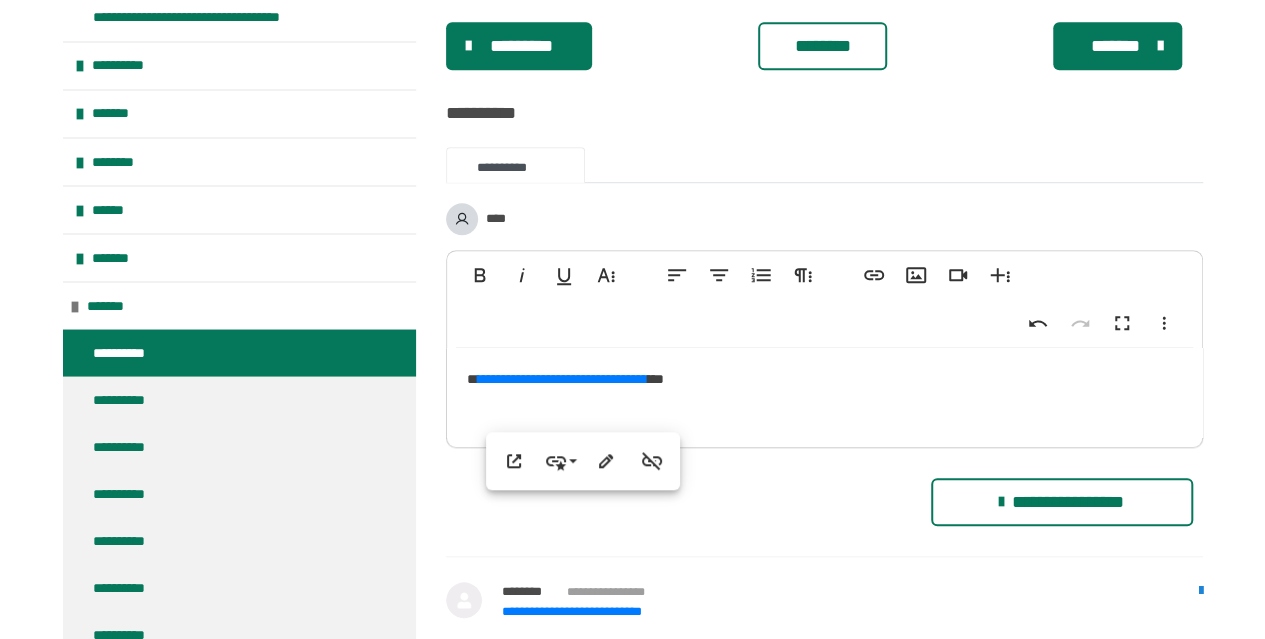 click on "**********" at bounding box center [825, 393] 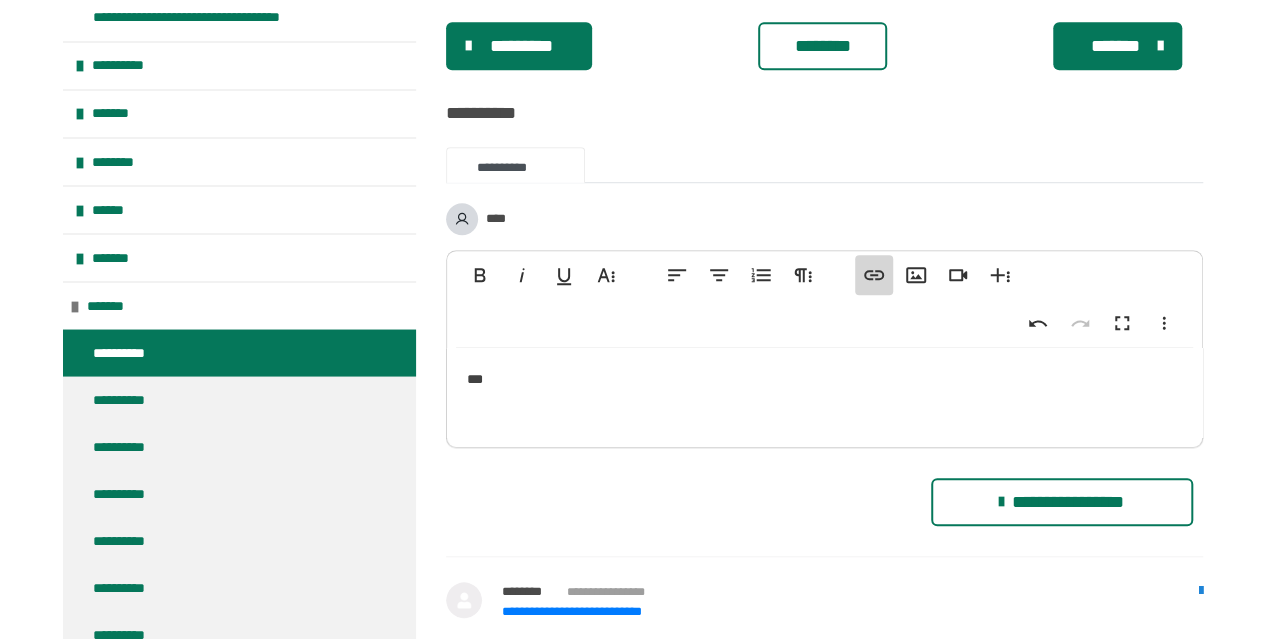 type 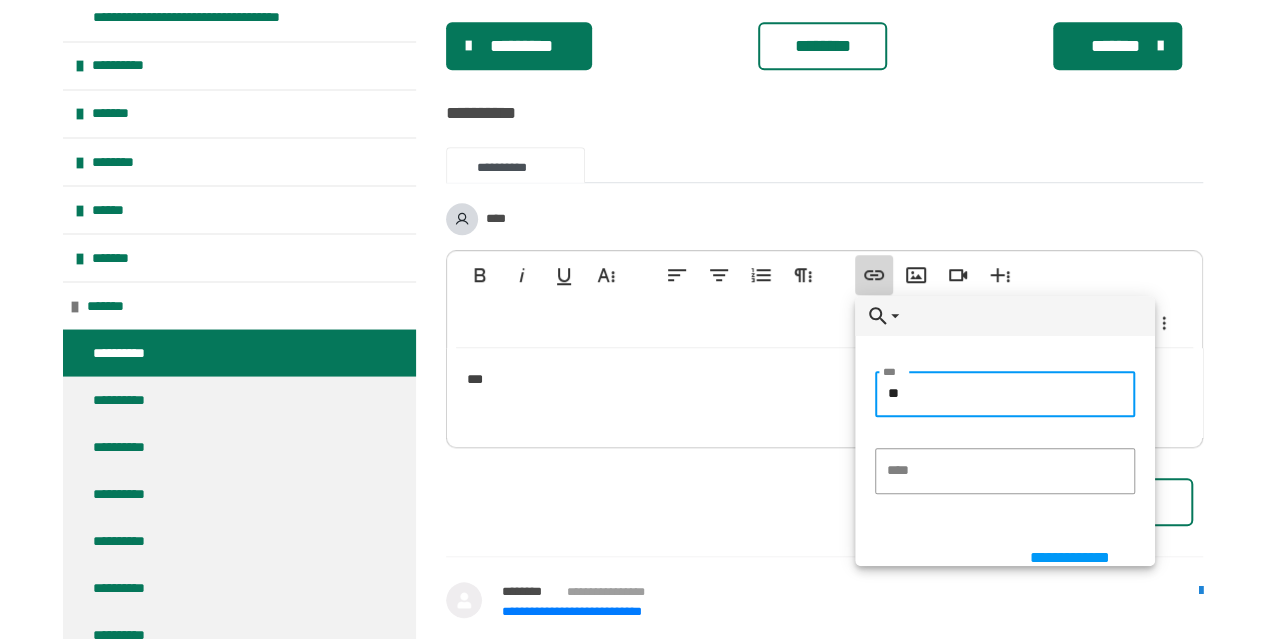 type on "*" 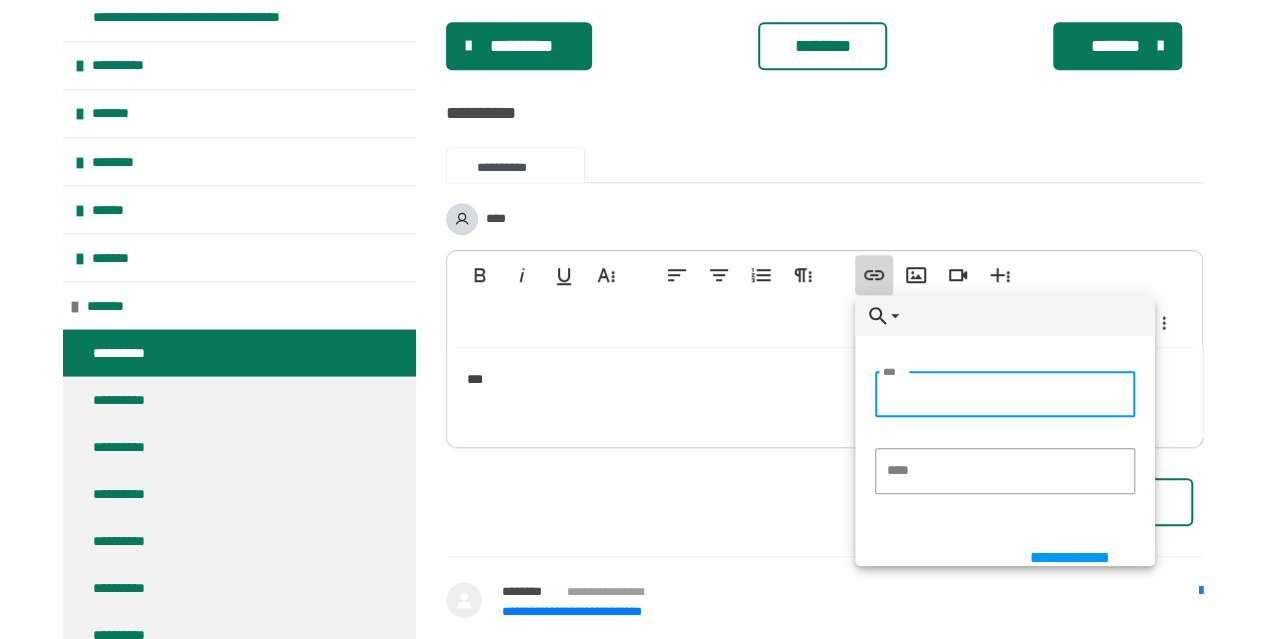 paste on "**********" 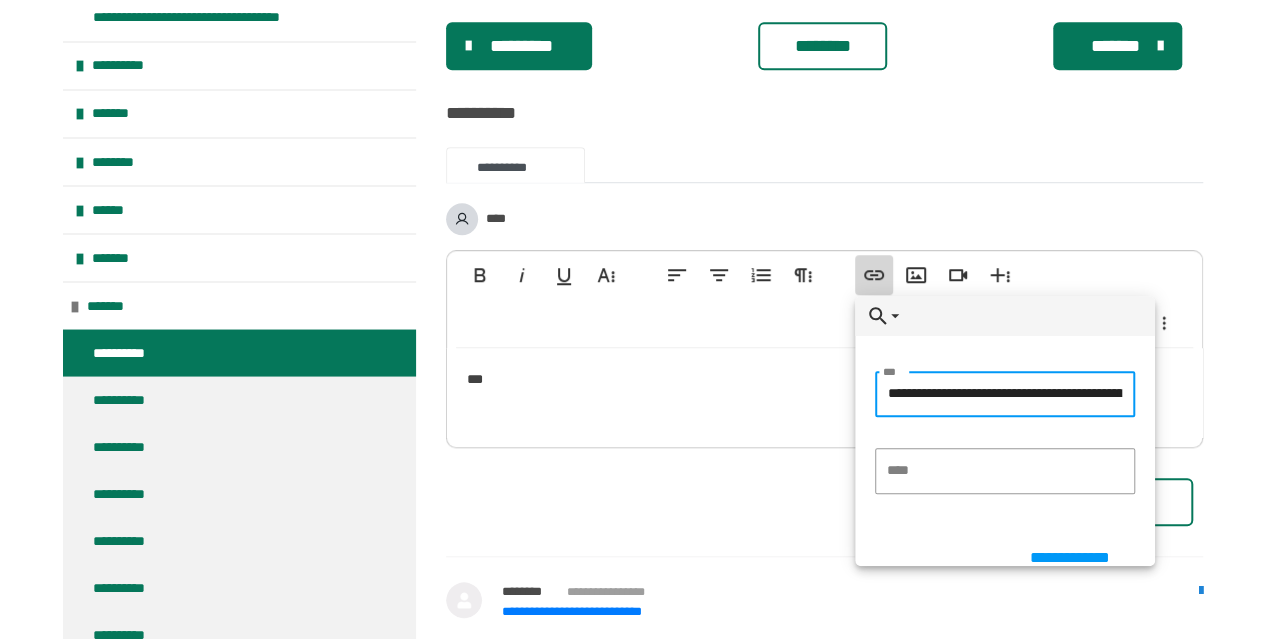 scroll, scrollTop: 0, scrollLeft: 95, axis: horizontal 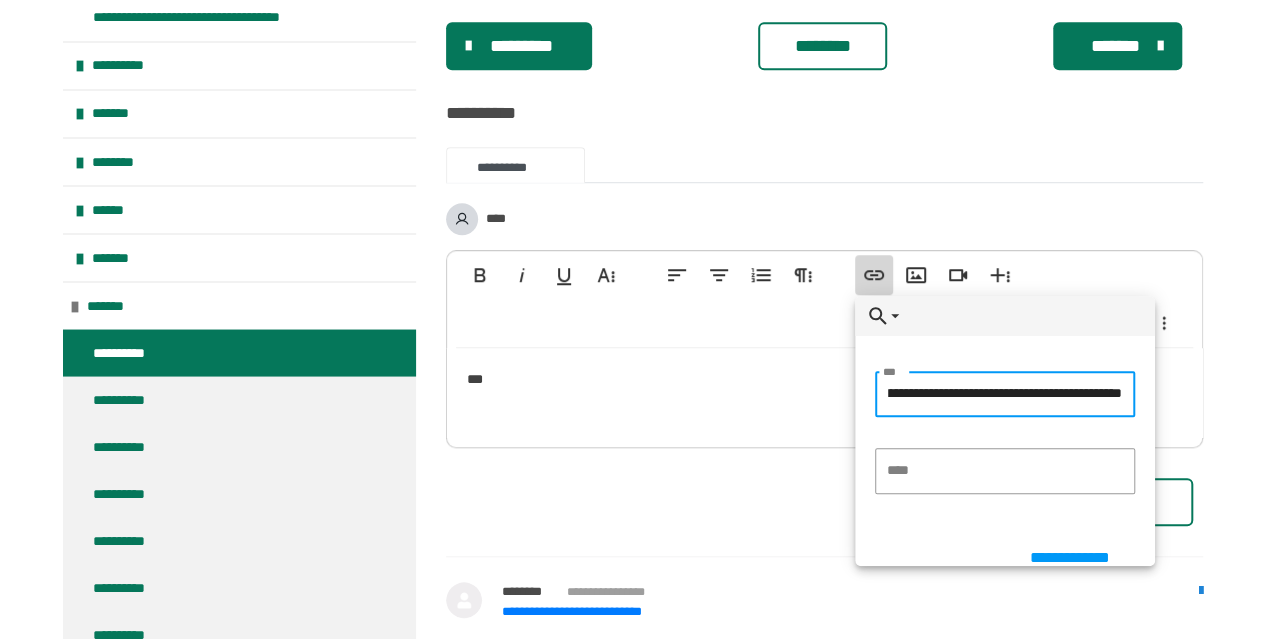 type on "**********" 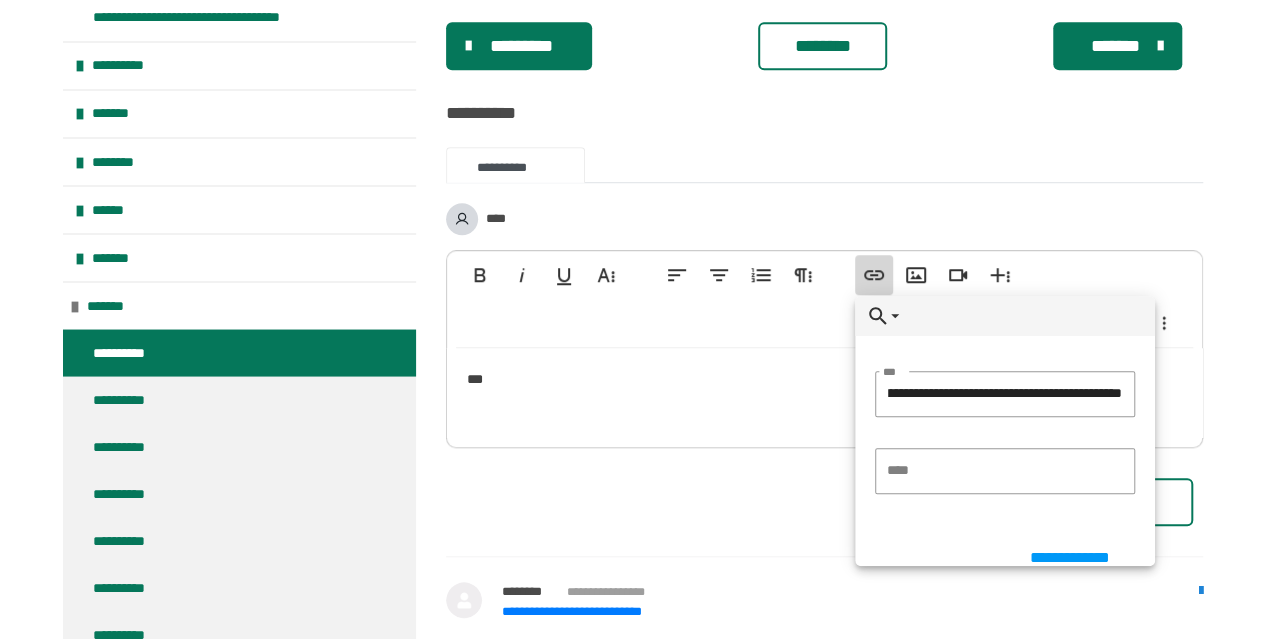 scroll, scrollTop: 0, scrollLeft: 0, axis: both 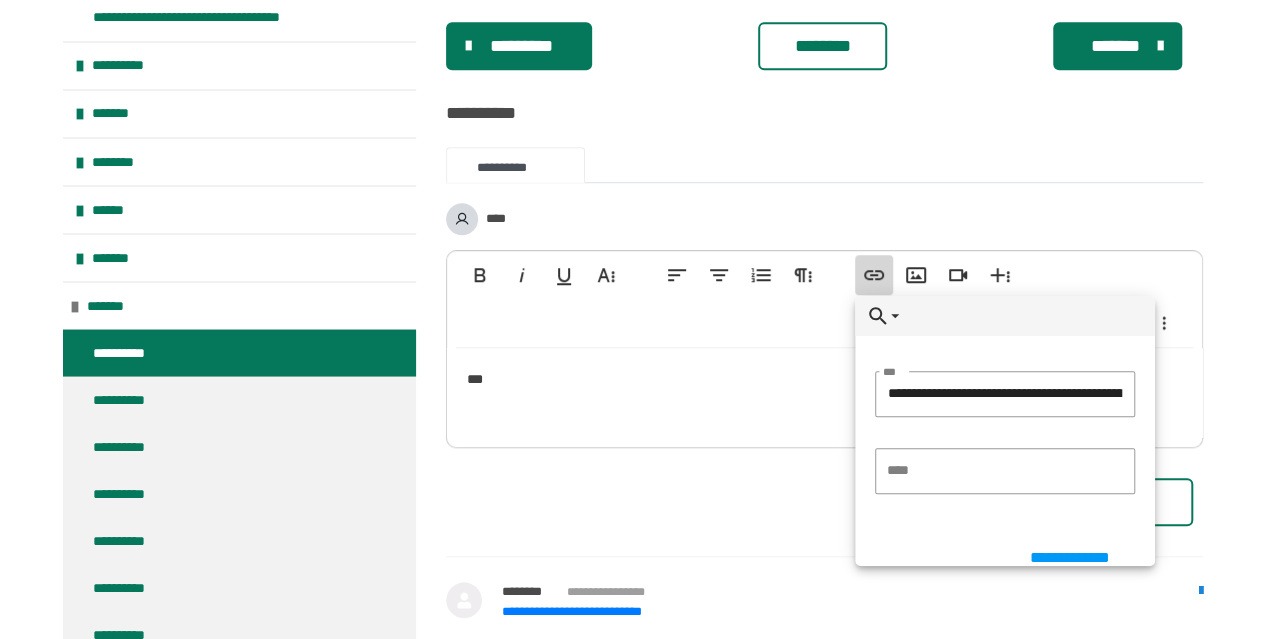 click on "****" at bounding box center (900, 470) 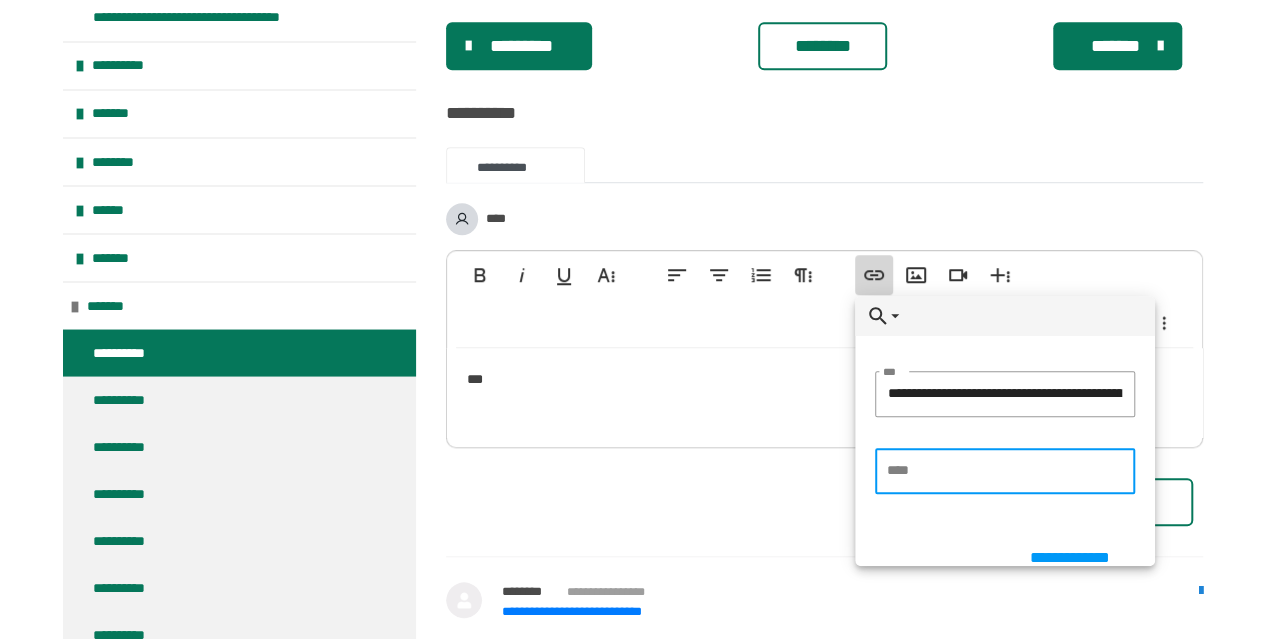 click on "****" at bounding box center (1005, 471) 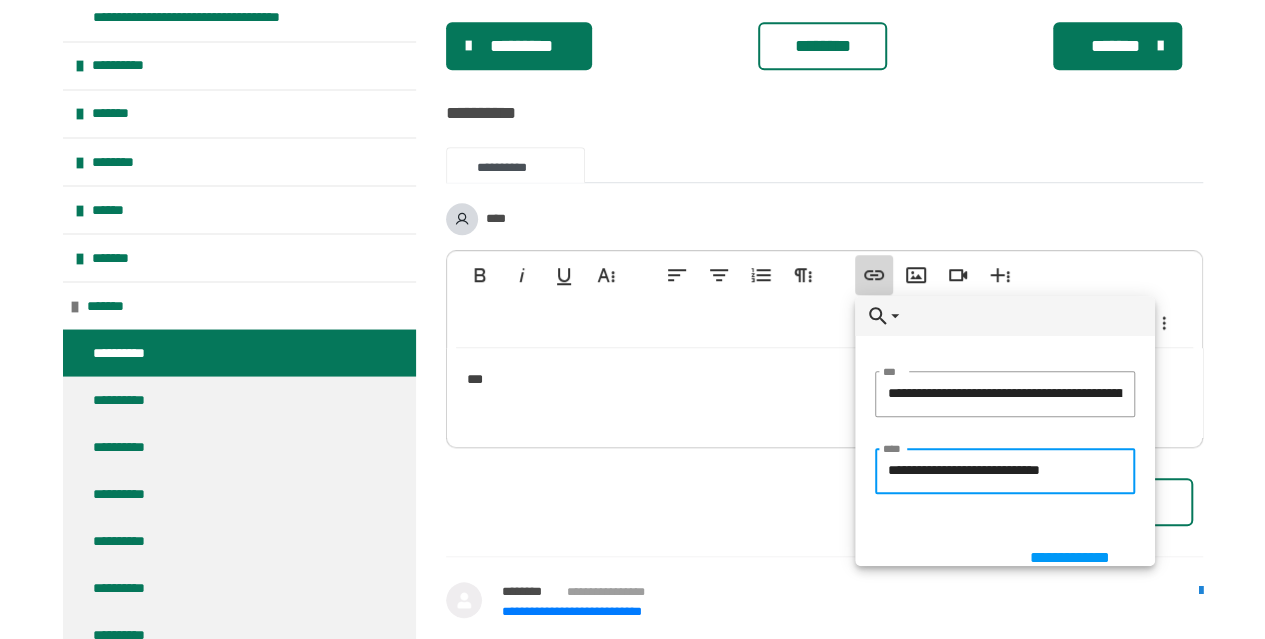 type on "**********" 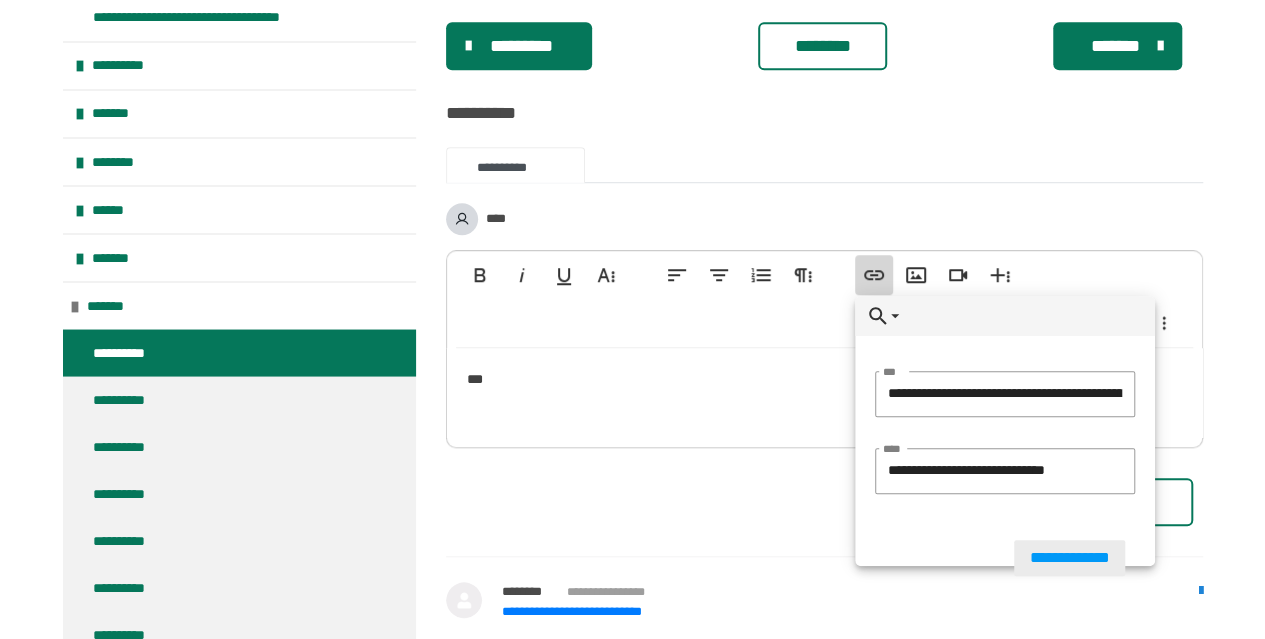 click on "**********" at bounding box center [1070, 558] 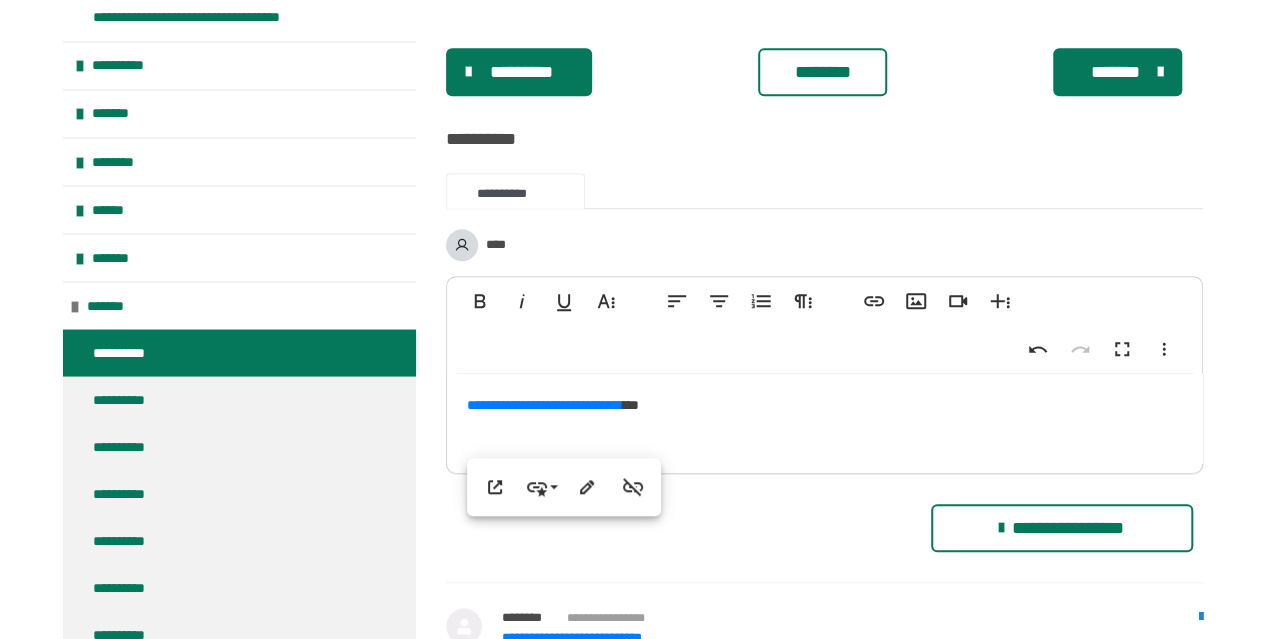 scroll, scrollTop: 614, scrollLeft: 0, axis: vertical 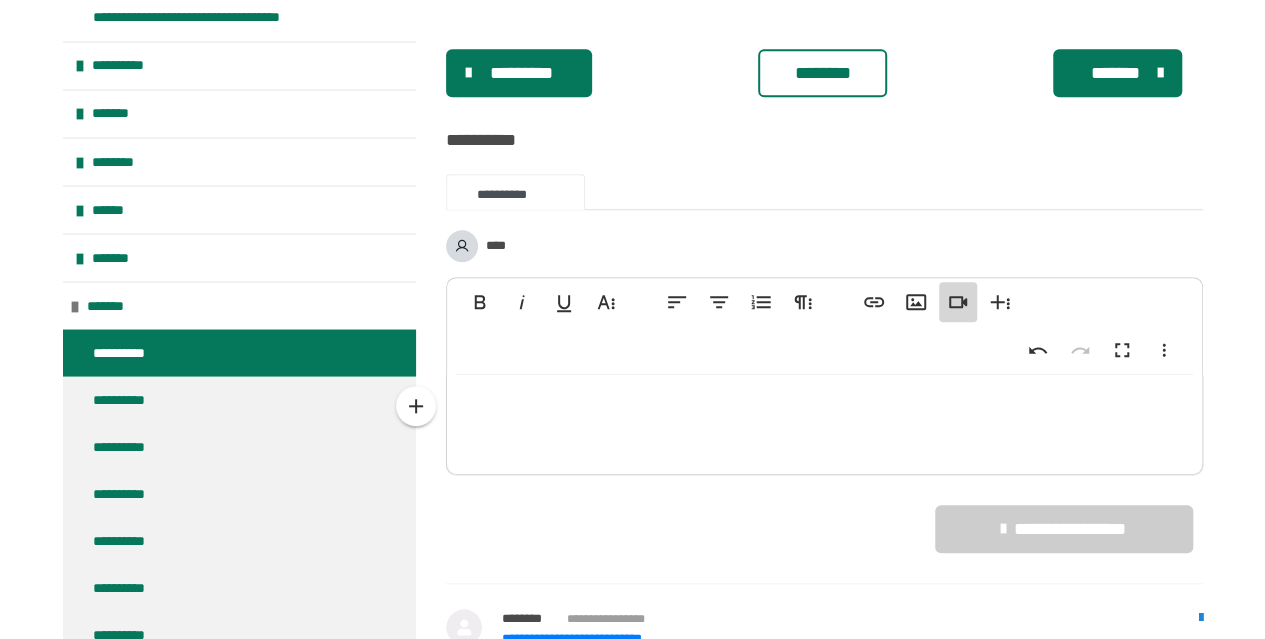 click 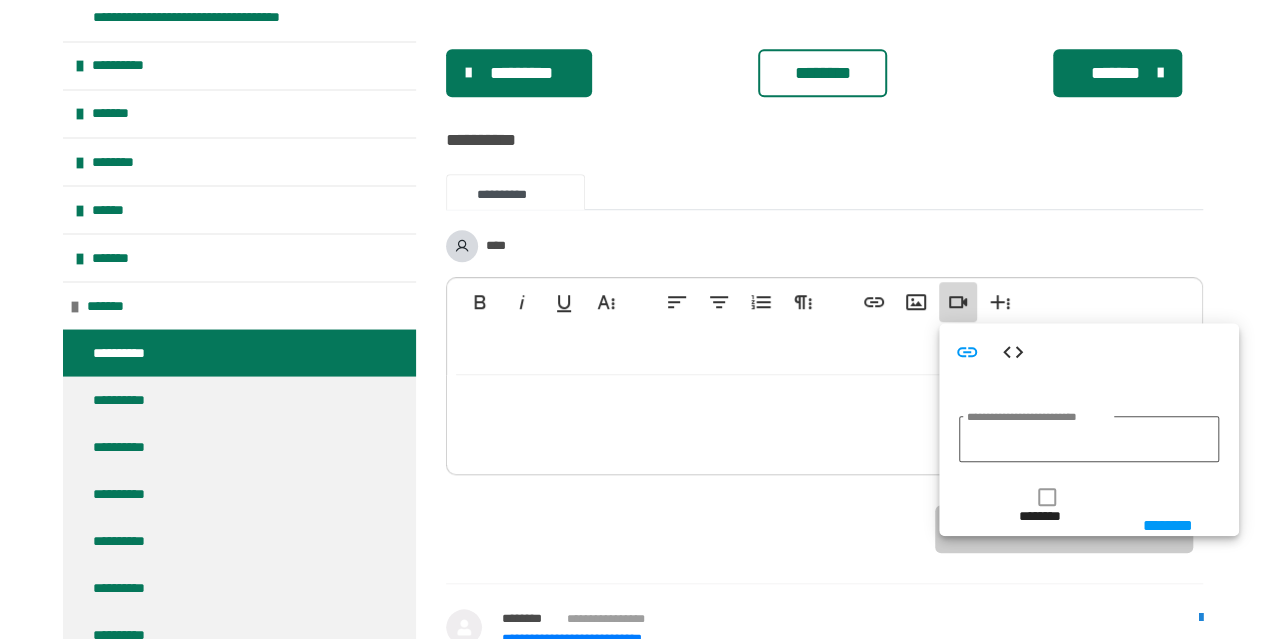 type on "**********" 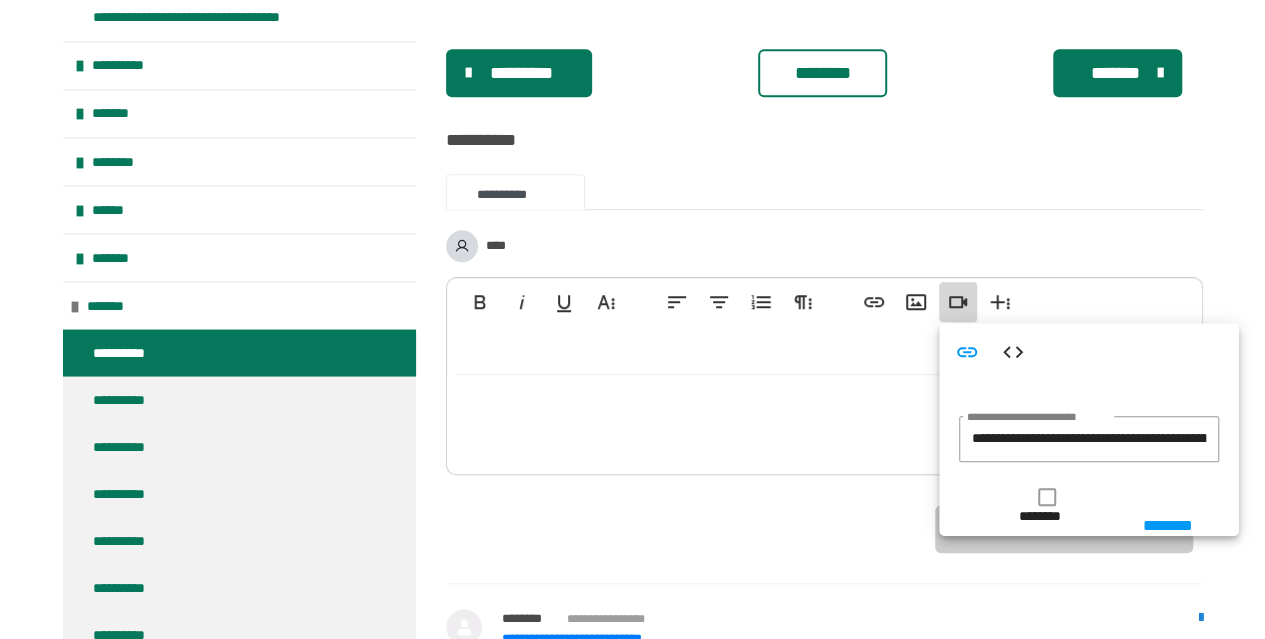 scroll, scrollTop: 0, scrollLeft: 95, axis: horizontal 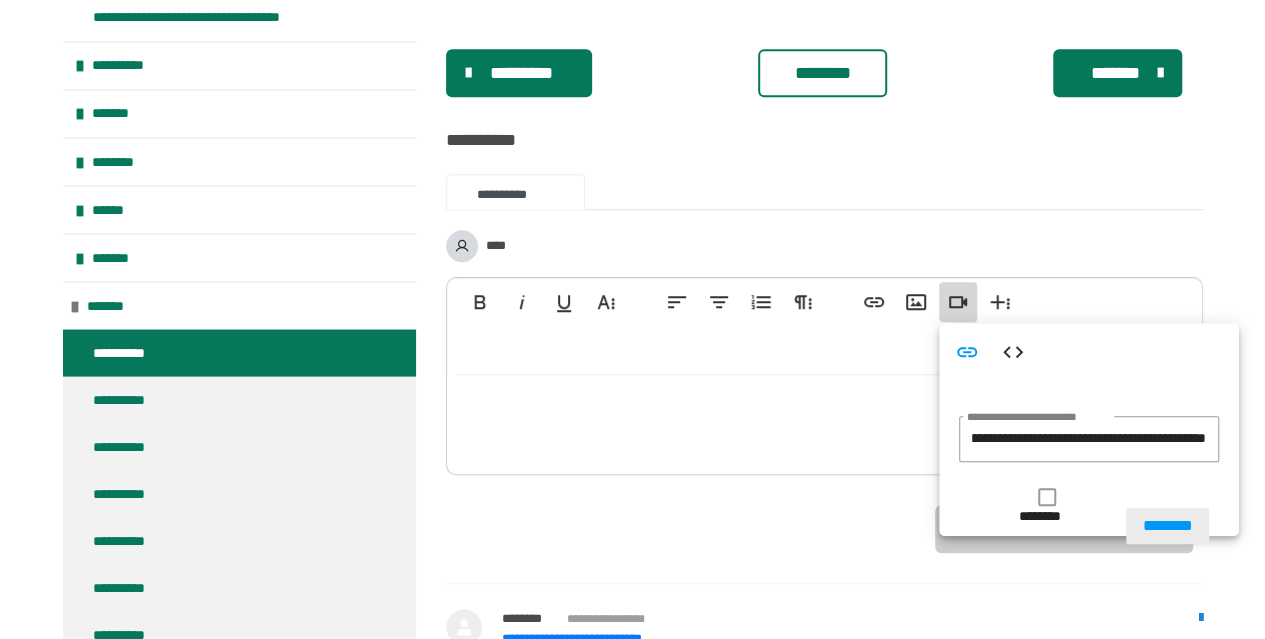 click on "********" at bounding box center [1167, 526] 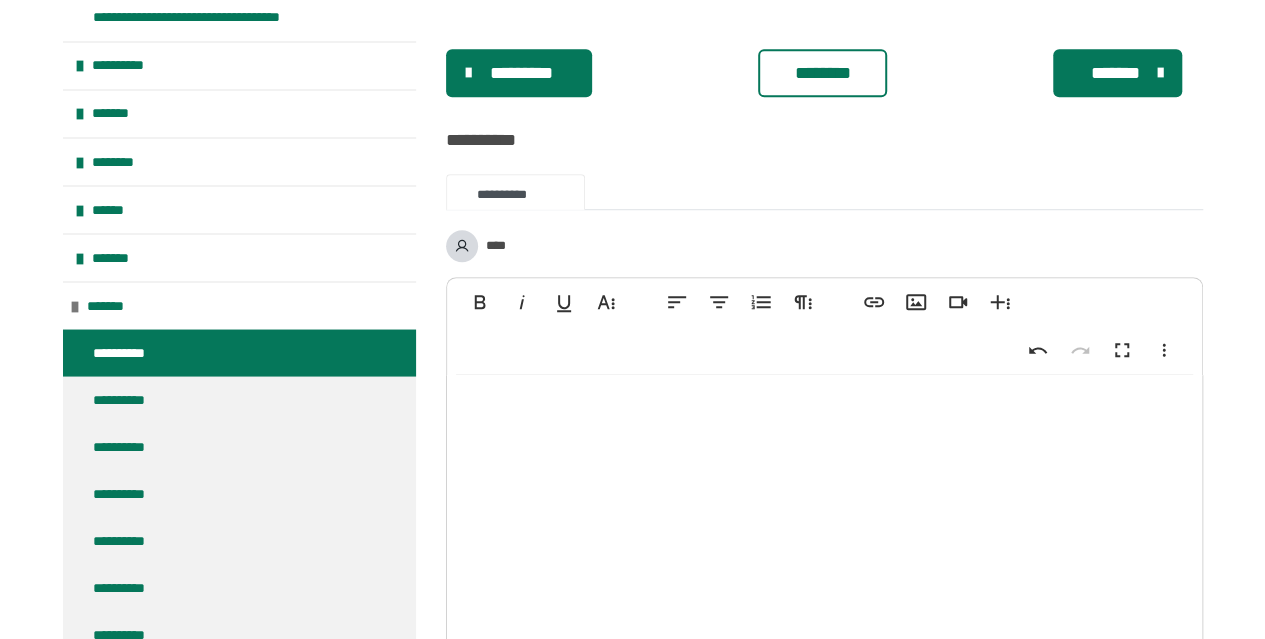 scroll, scrollTop: 0, scrollLeft: 0, axis: both 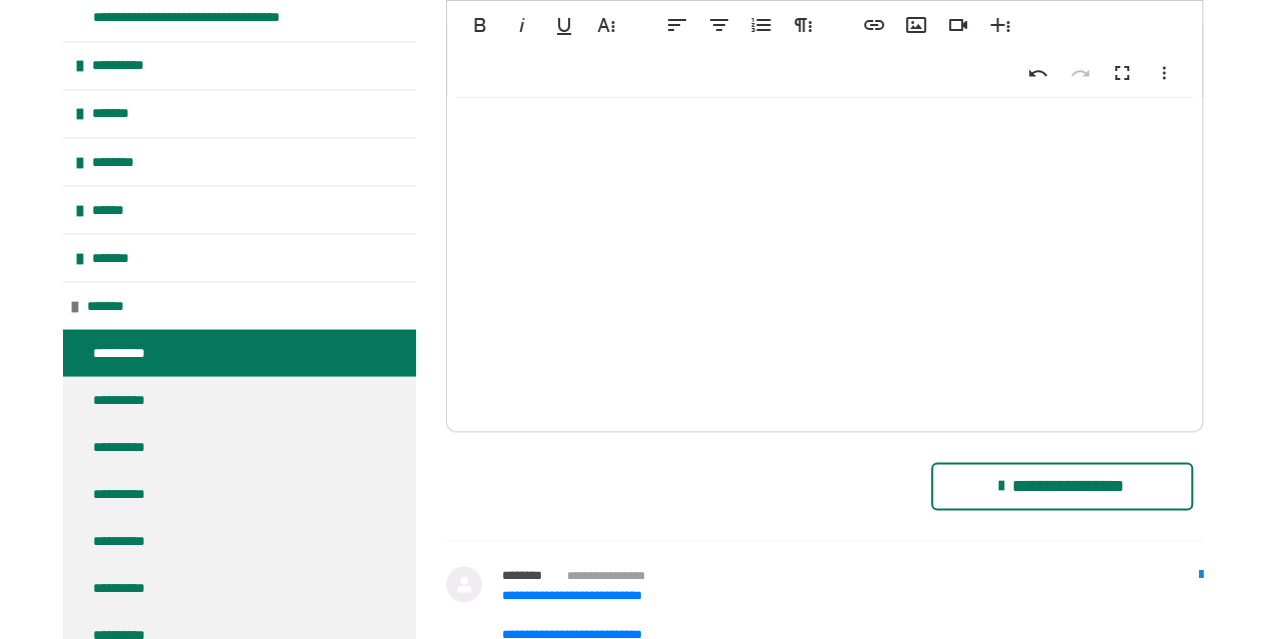 drag, startPoint x: 1211, startPoint y: 451, endPoint x: 820, endPoint y: 524, distance: 397.7562 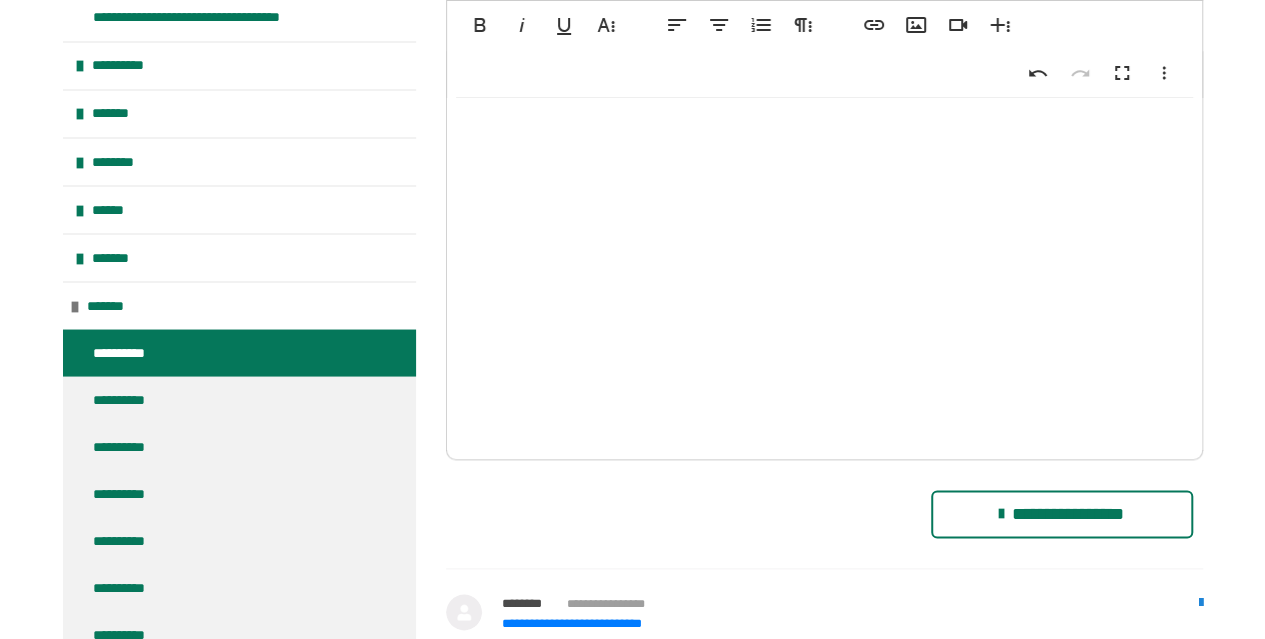 scroll, scrollTop: 939, scrollLeft: 0, axis: vertical 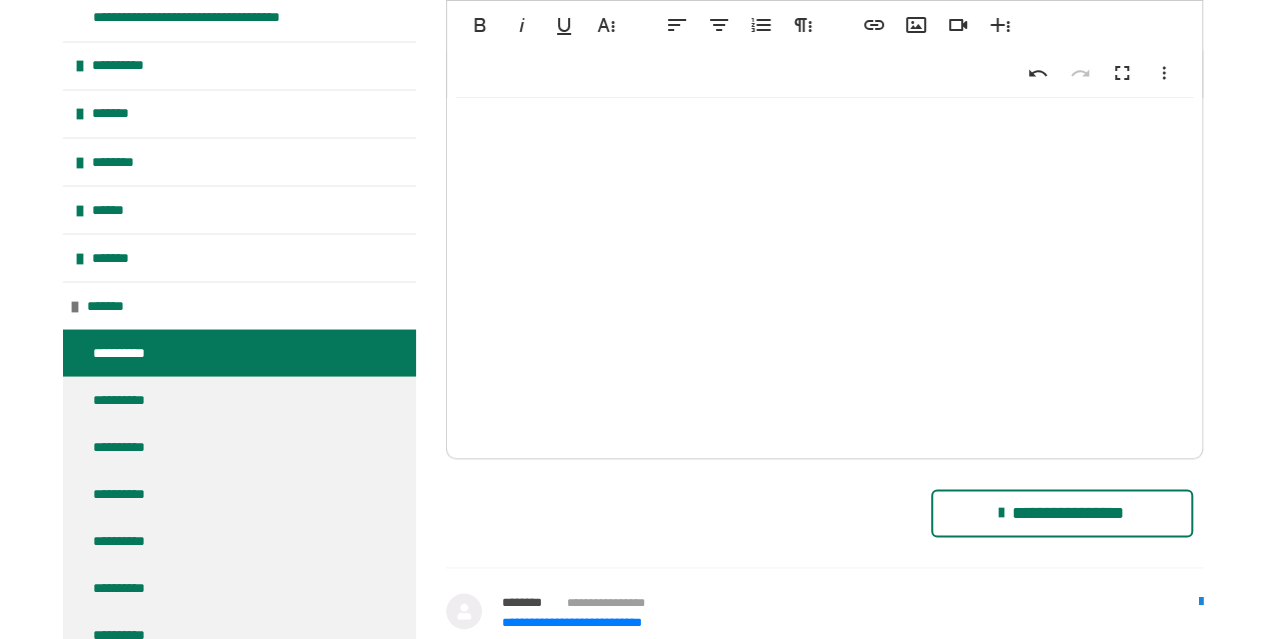 click on "**********" at bounding box center [1062, 513] 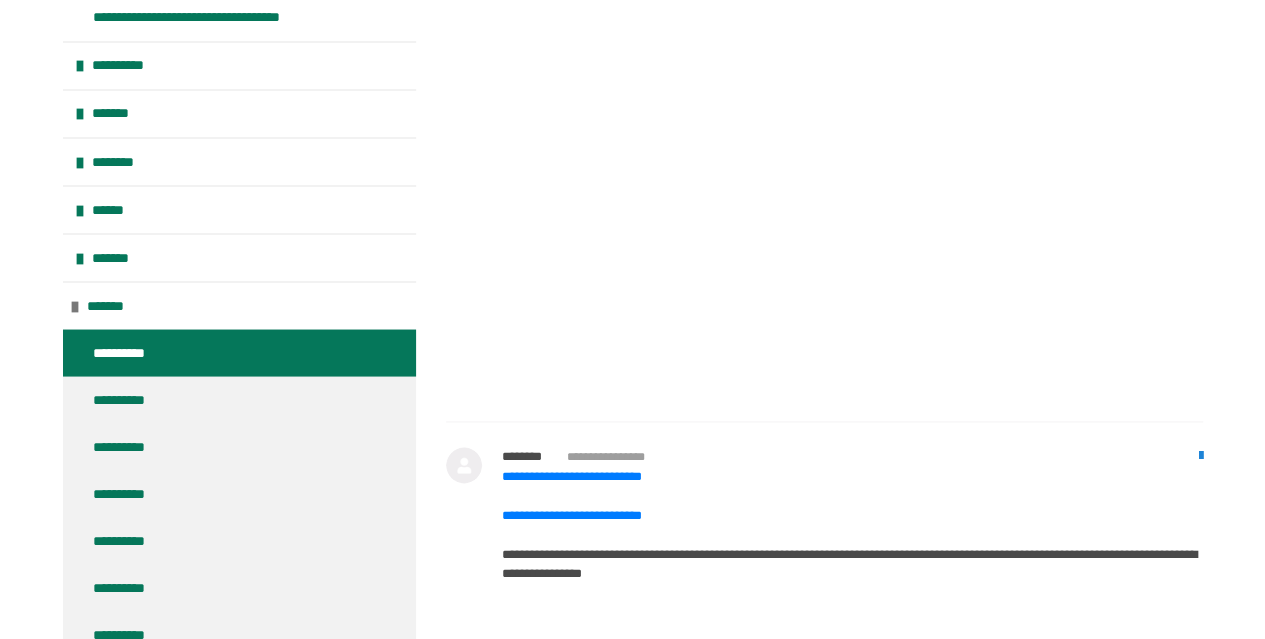 scroll, scrollTop: 1324, scrollLeft: 0, axis: vertical 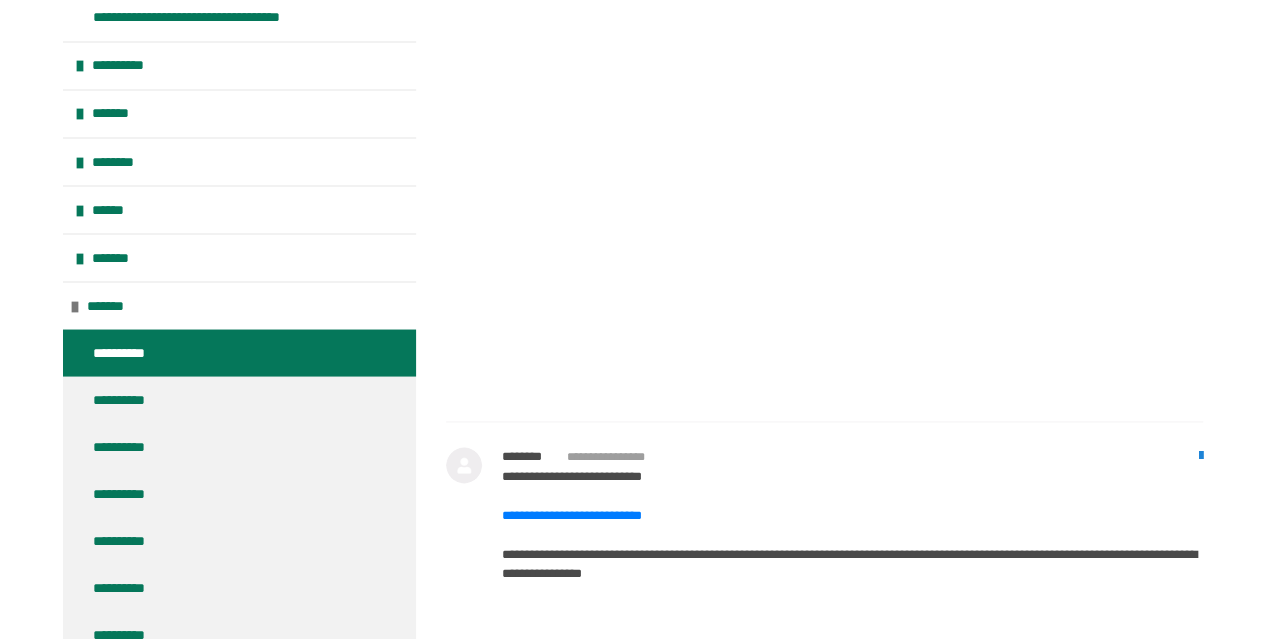 click on "**********" at bounding box center [572, 476] 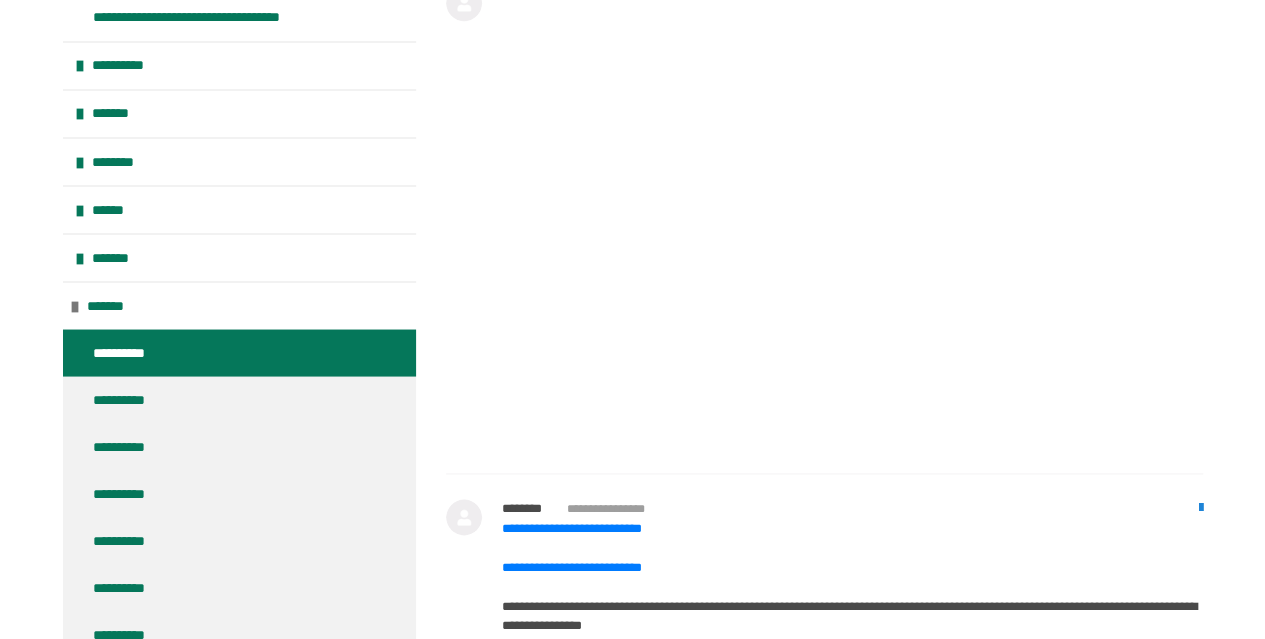 scroll, scrollTop: 1256, scrollLeft: 0, axis: vertical 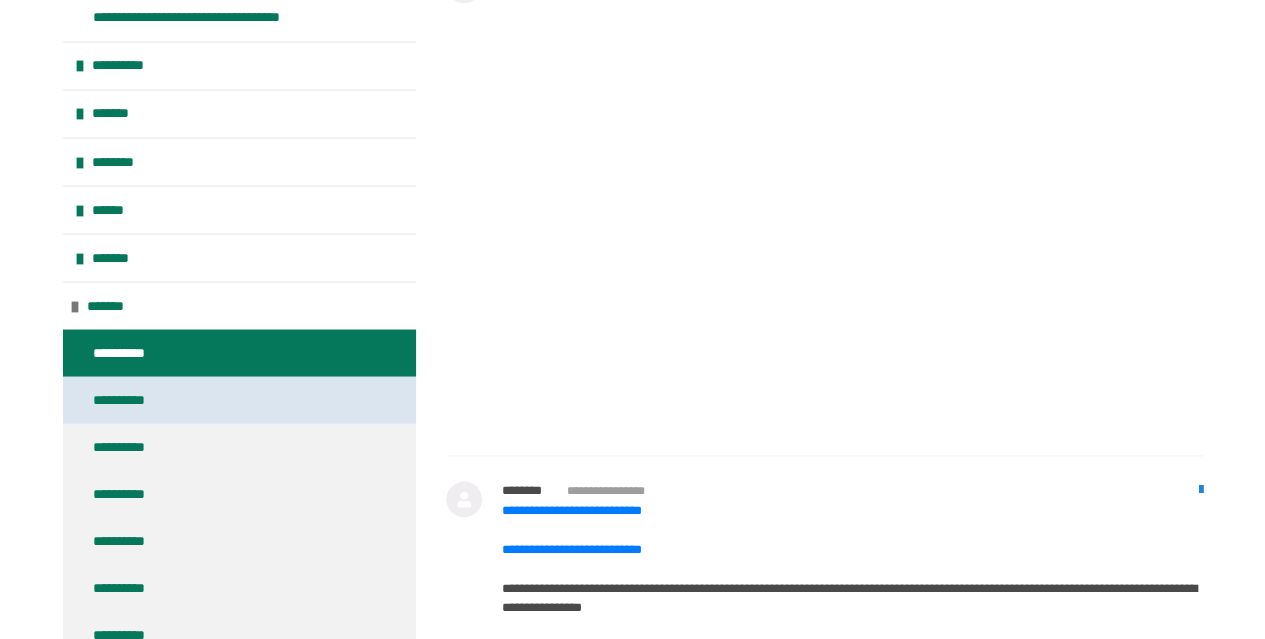click on "**********" at bounding box center [130, 399] 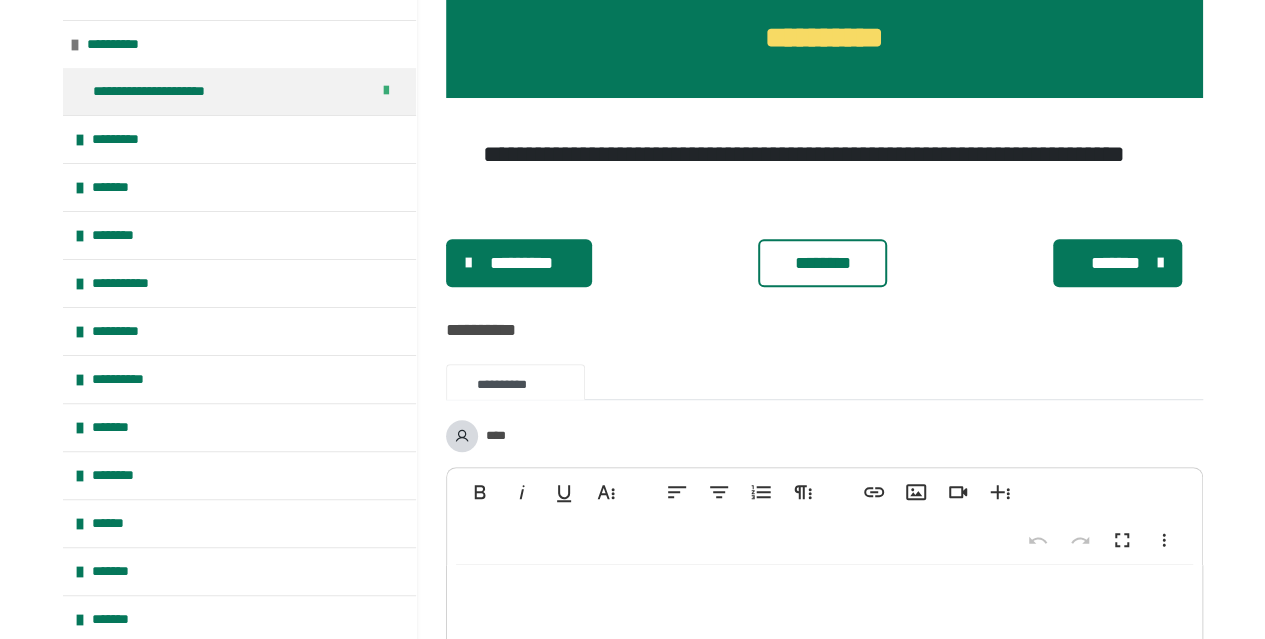 scroll, scrollTop: 224, scrollLeft: 0, axis: vertical 